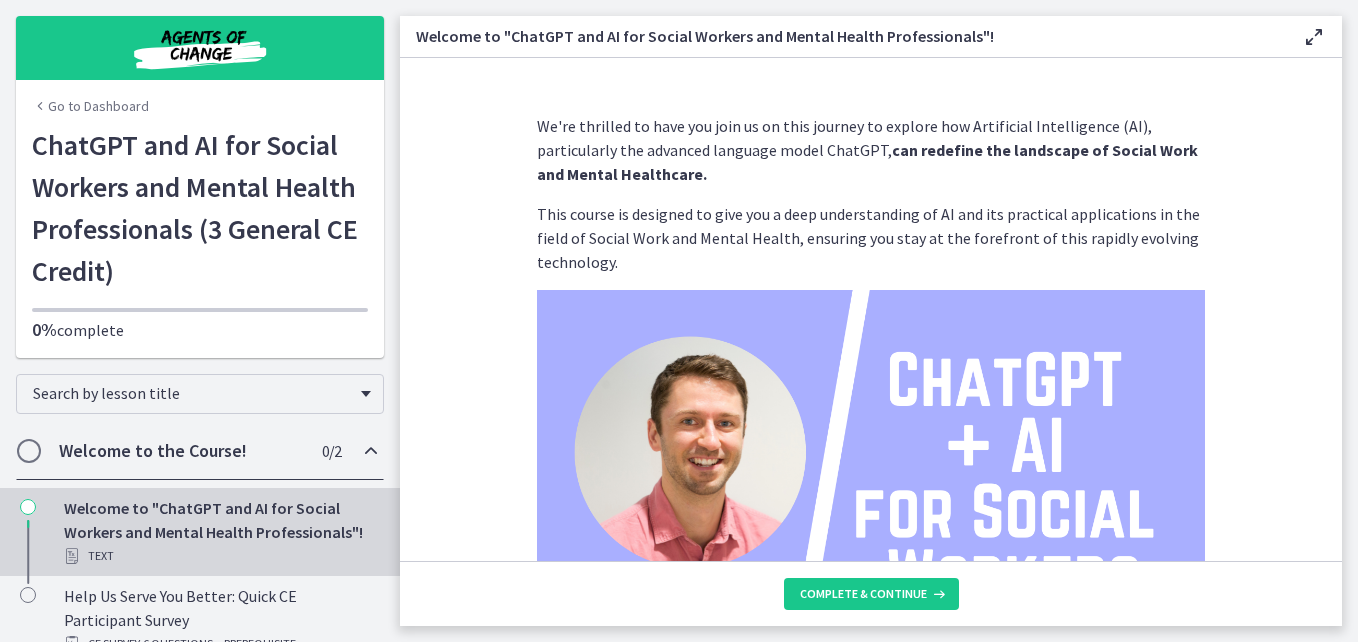 scroll, scrollTop: 0, scrollLeft: 0, axis: both 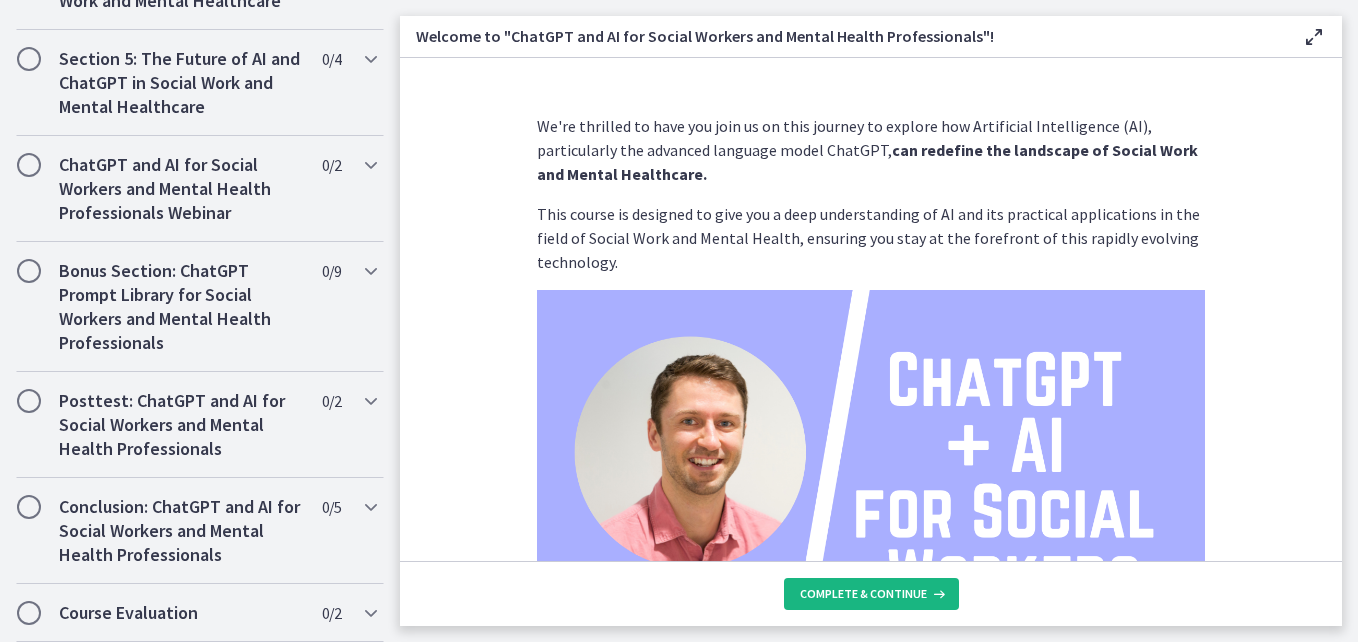 click on "Complete & continue" at bounding box center [863, 594] 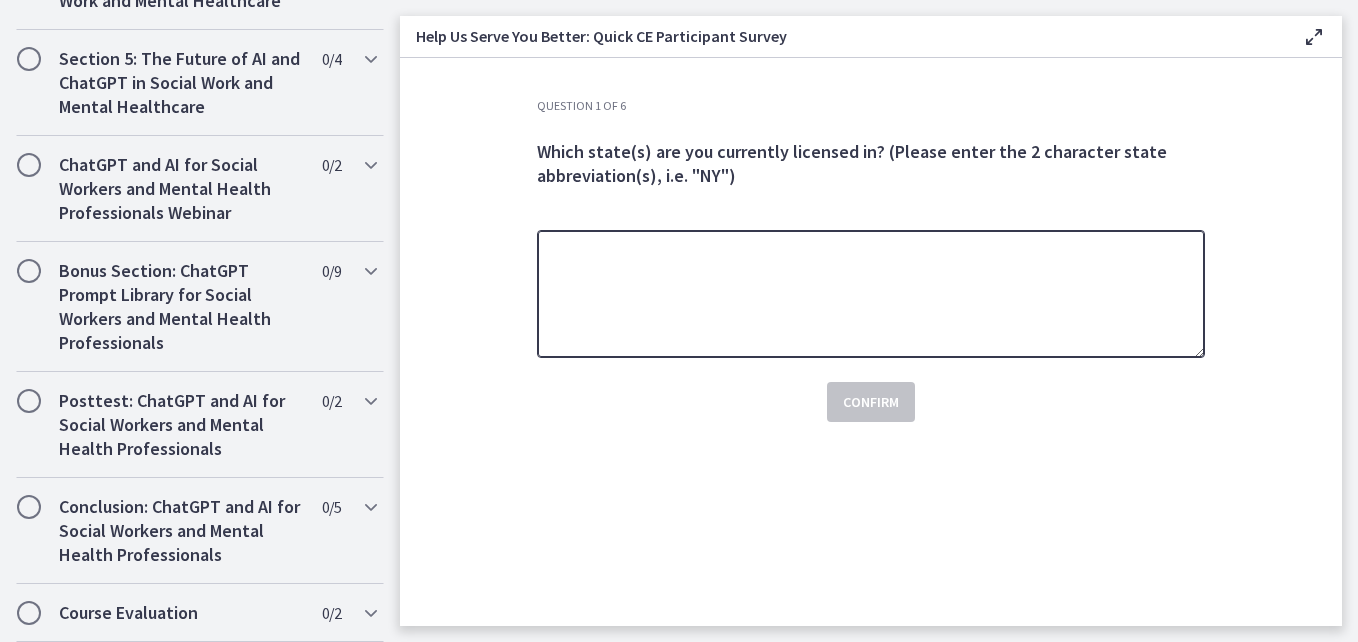 click at bounding box center (871, 294) 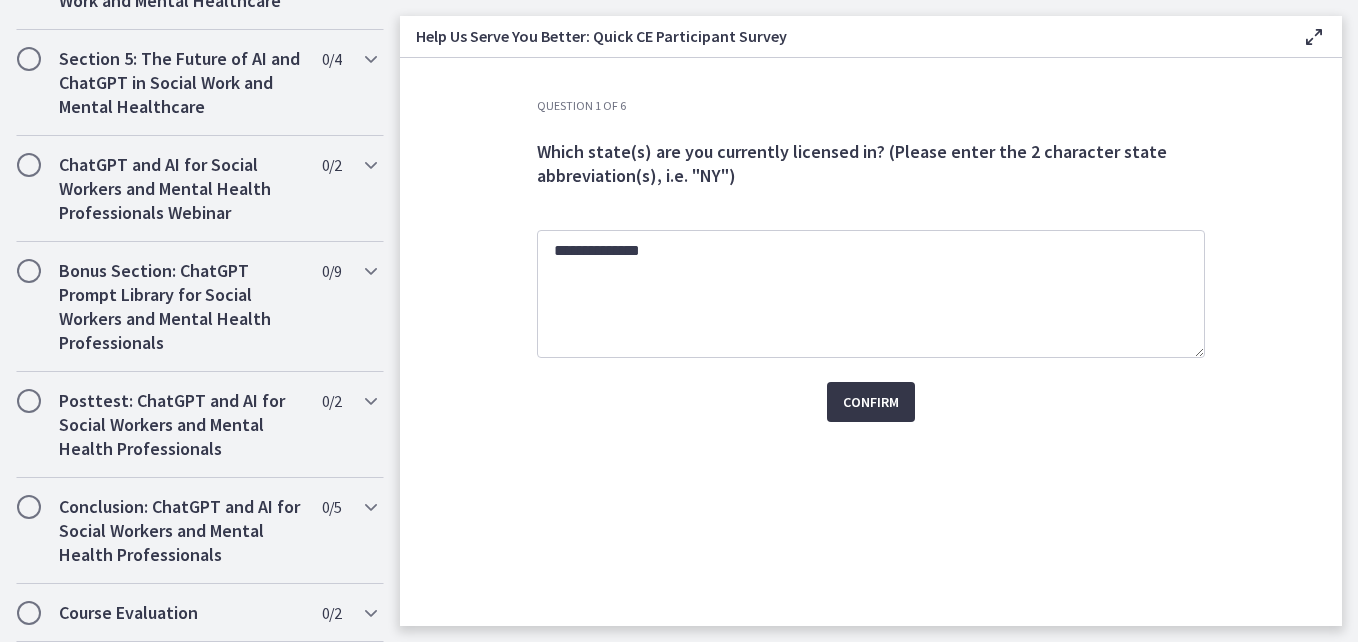 click on "Confirm" at bounding box center [871, 402] 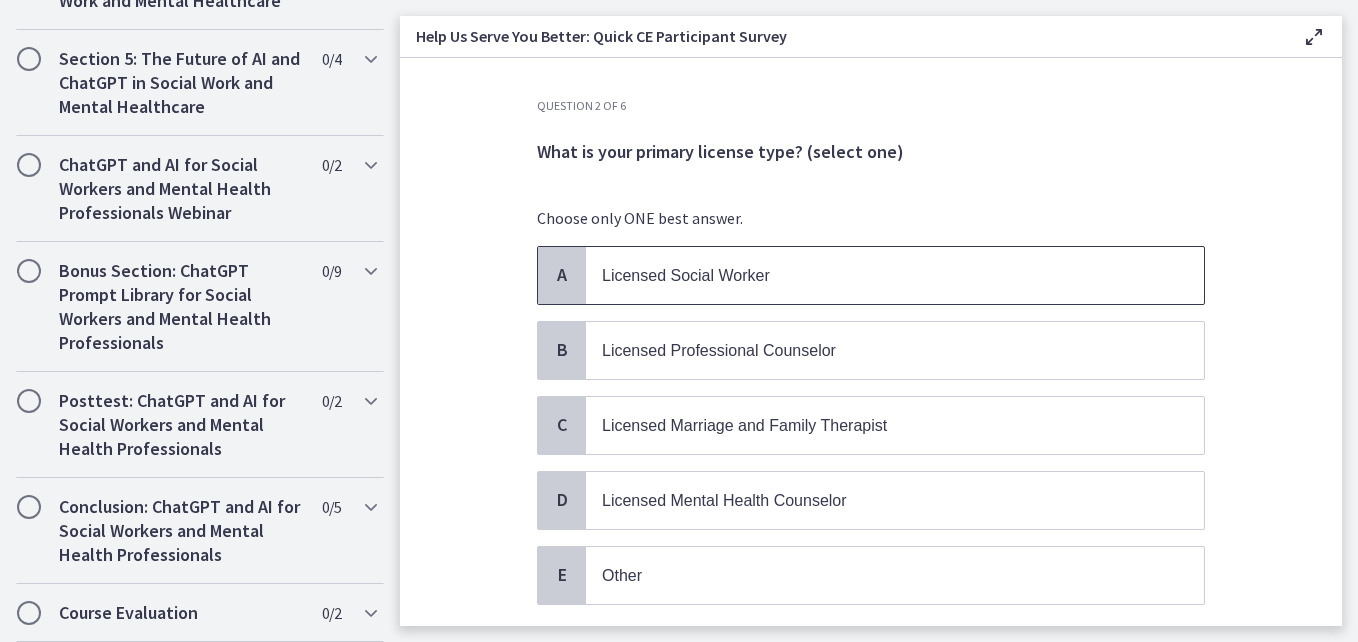 click on "Licensed Social Worker" at bounding box center (875, 275) 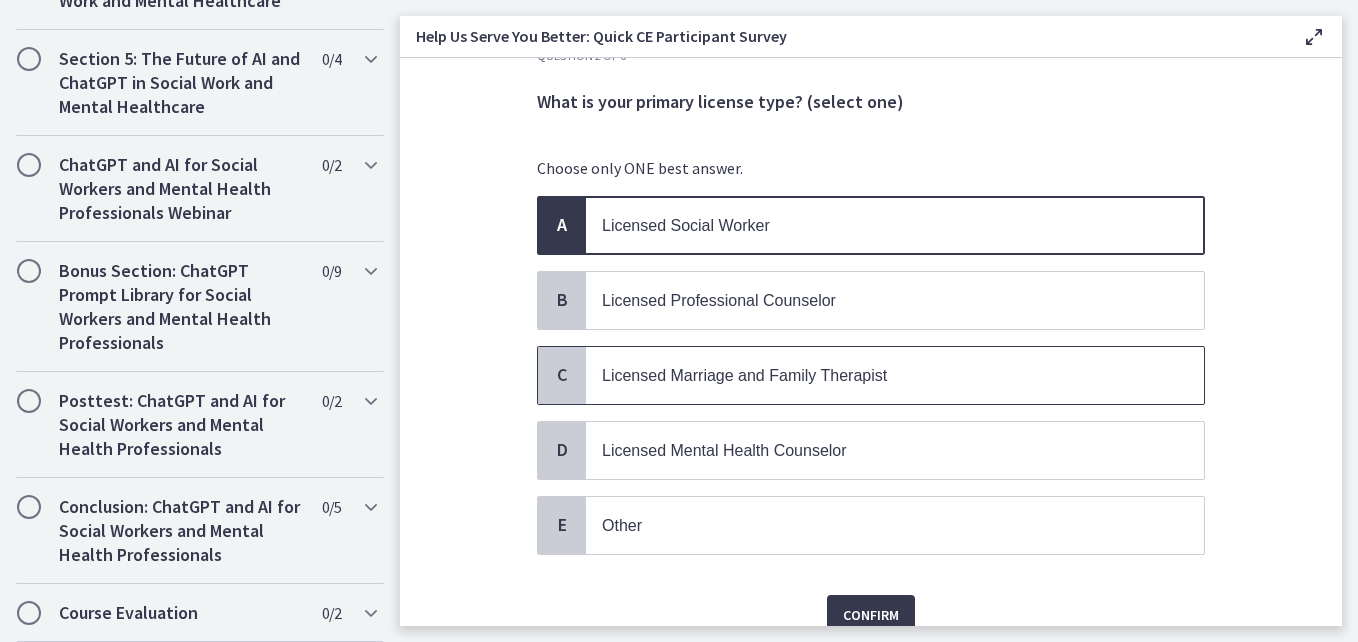 scroll, scrollTop: 139, scrollLeft: 0, axis: vertical 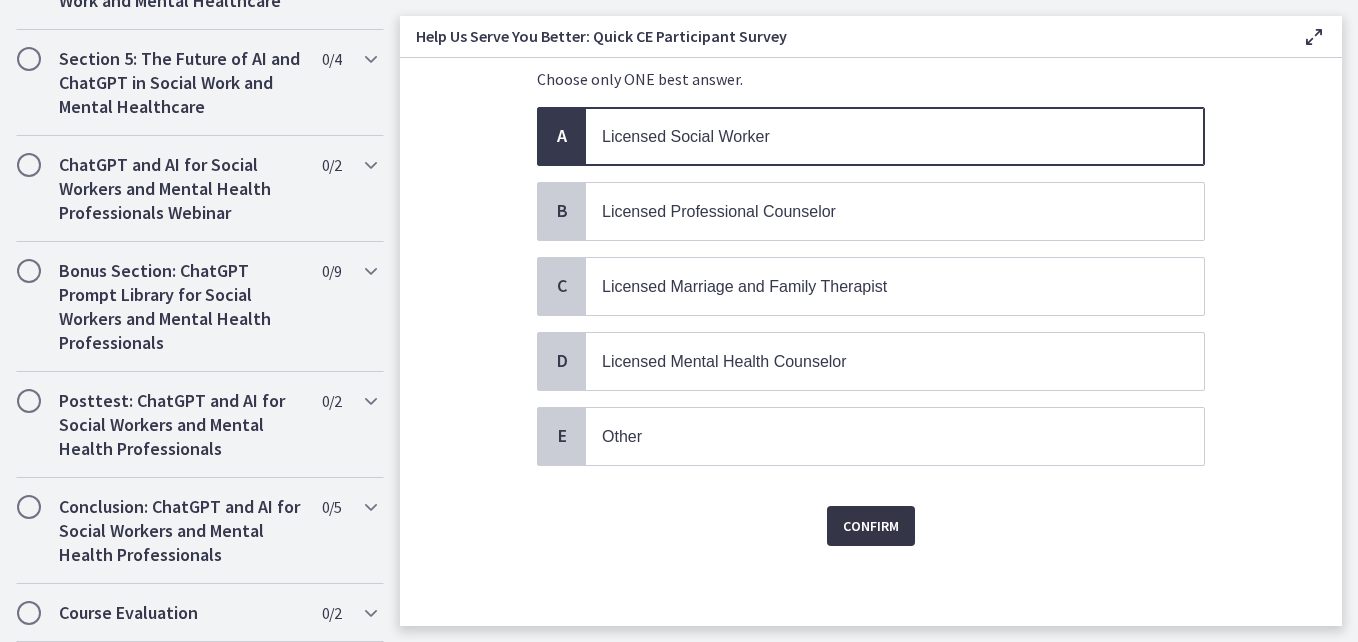 click on "Confirm" at bounding box center [871, 526] 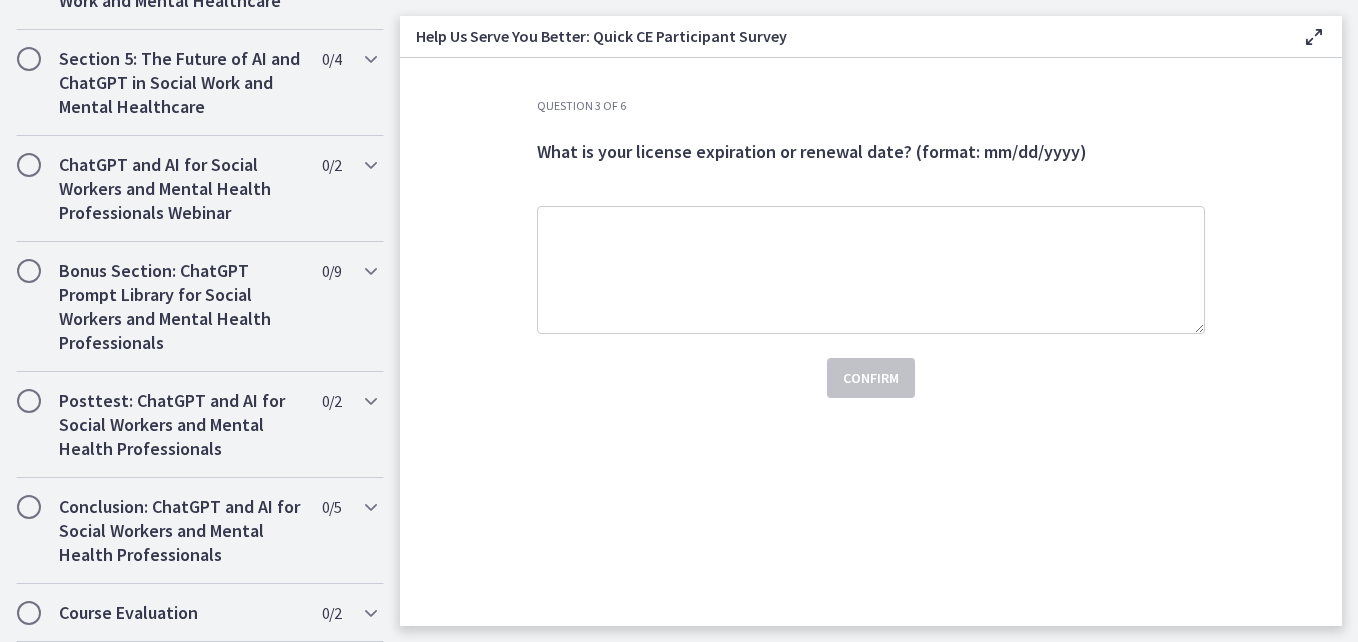 scroll, scrollTop: 0, scrollLeft: 0, axis: both 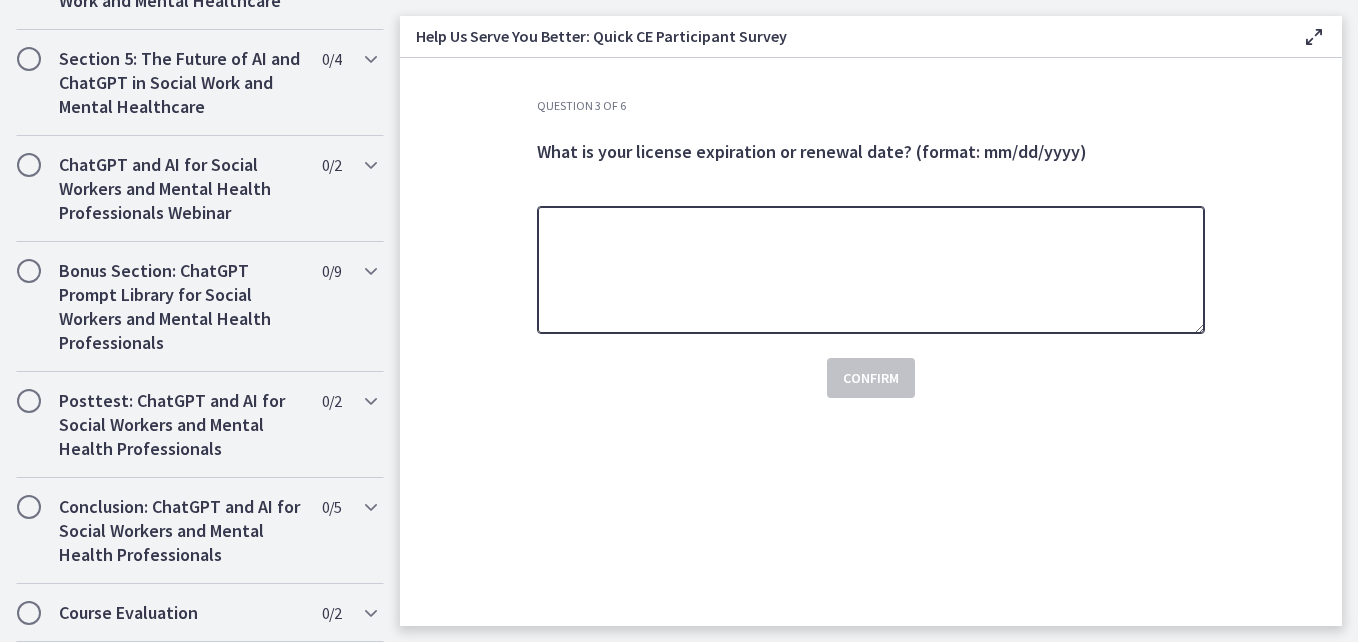 click at bounding box center [871, 270] 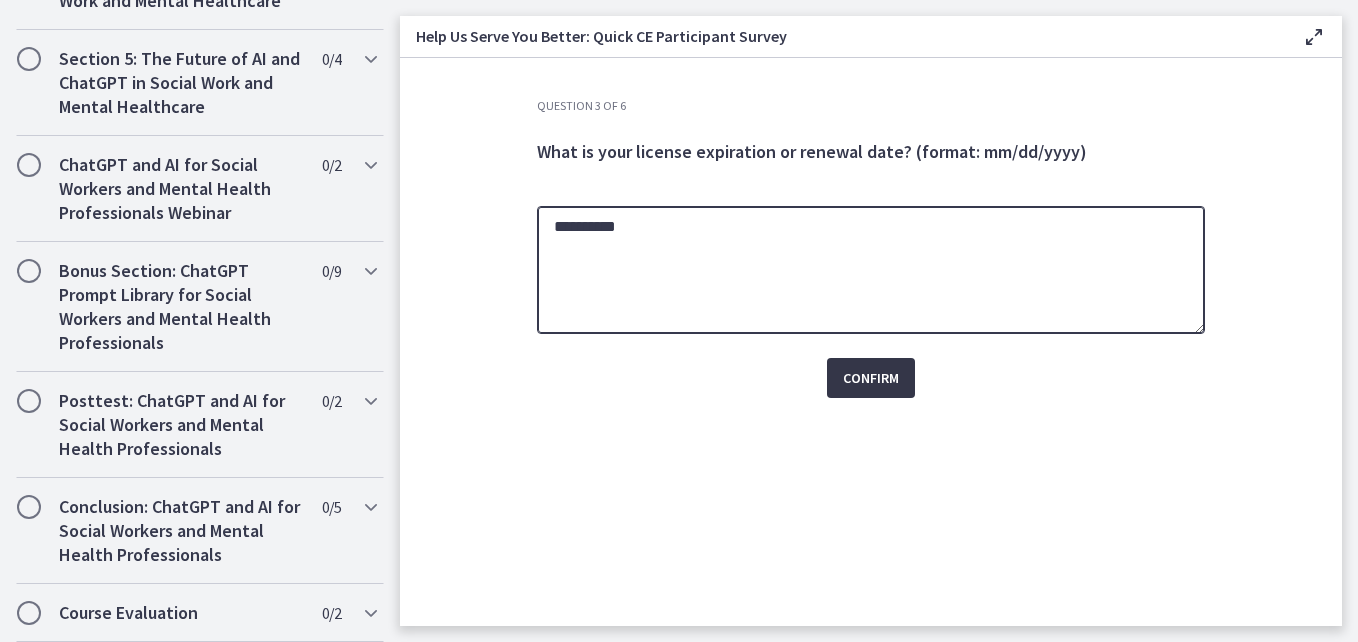 type on "**********" 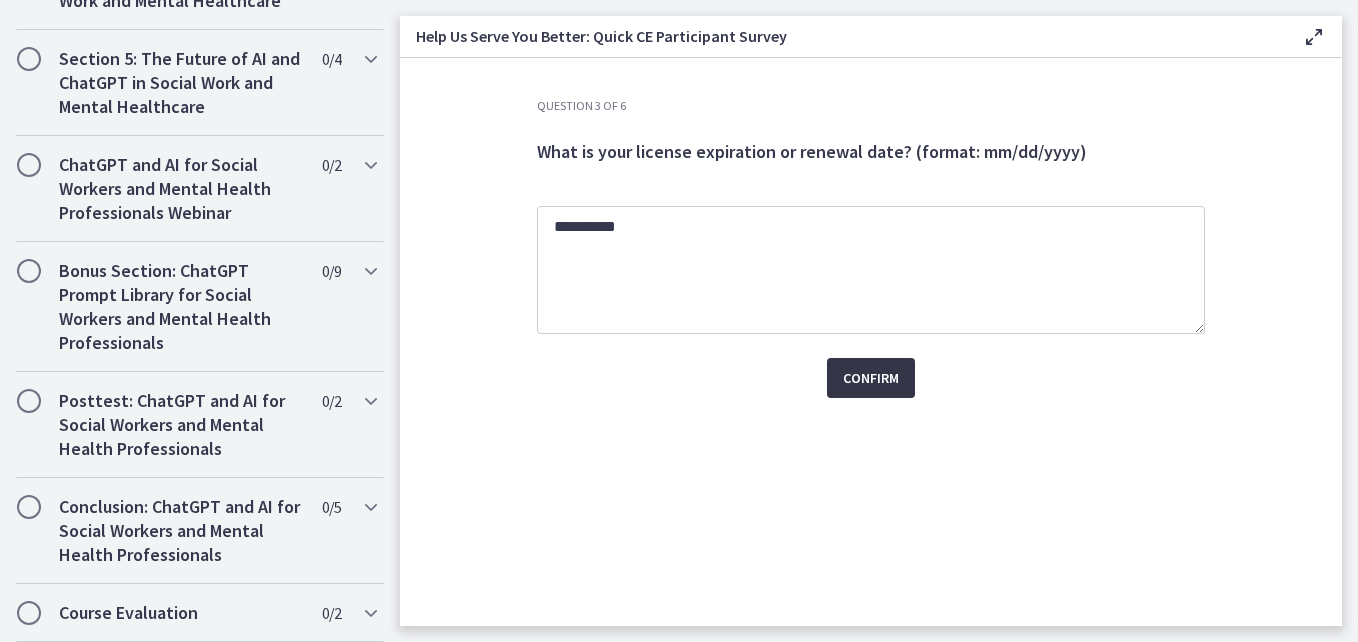 click on "Confirm" at bounding box center (871, 378) 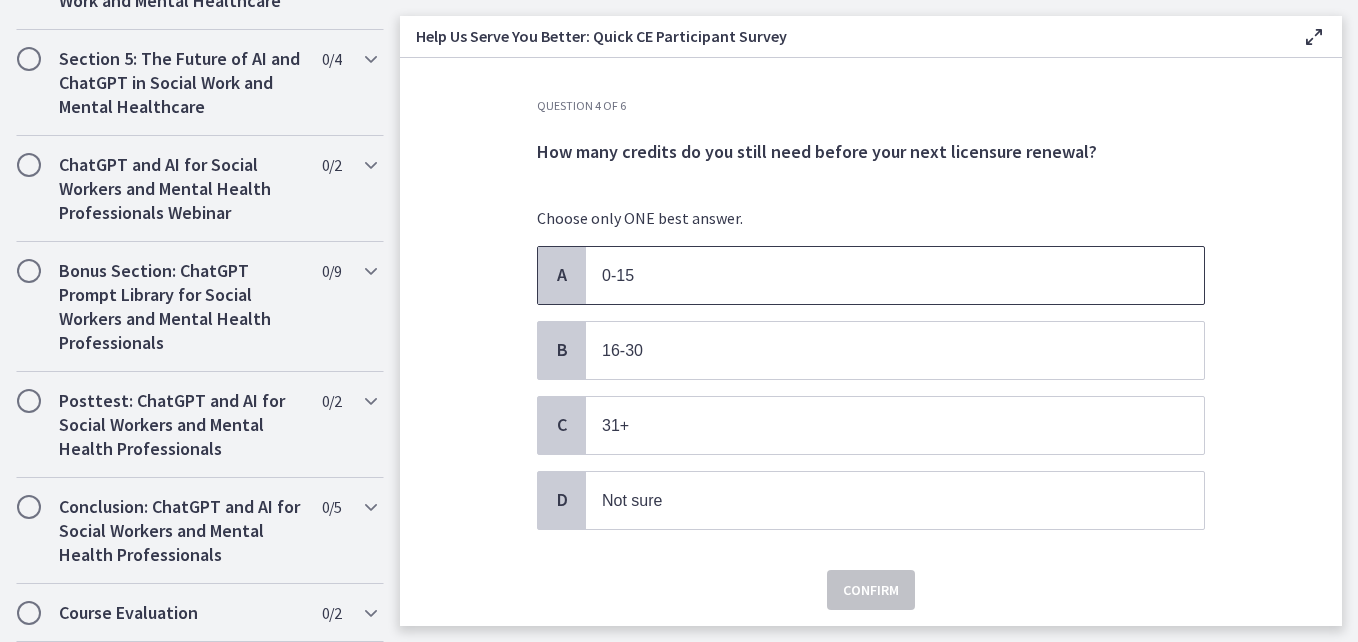 click on "0-15" at bounding box center (875, 275) 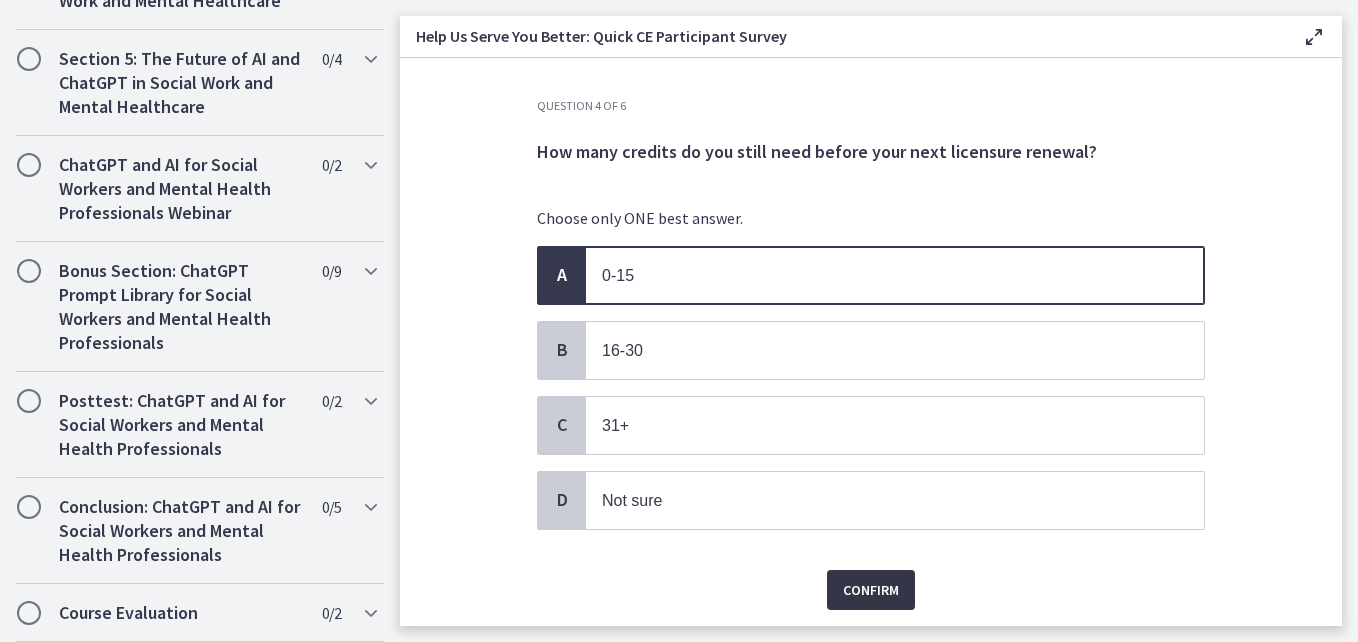 click on "Confirm" at bounding box center [871, 590] 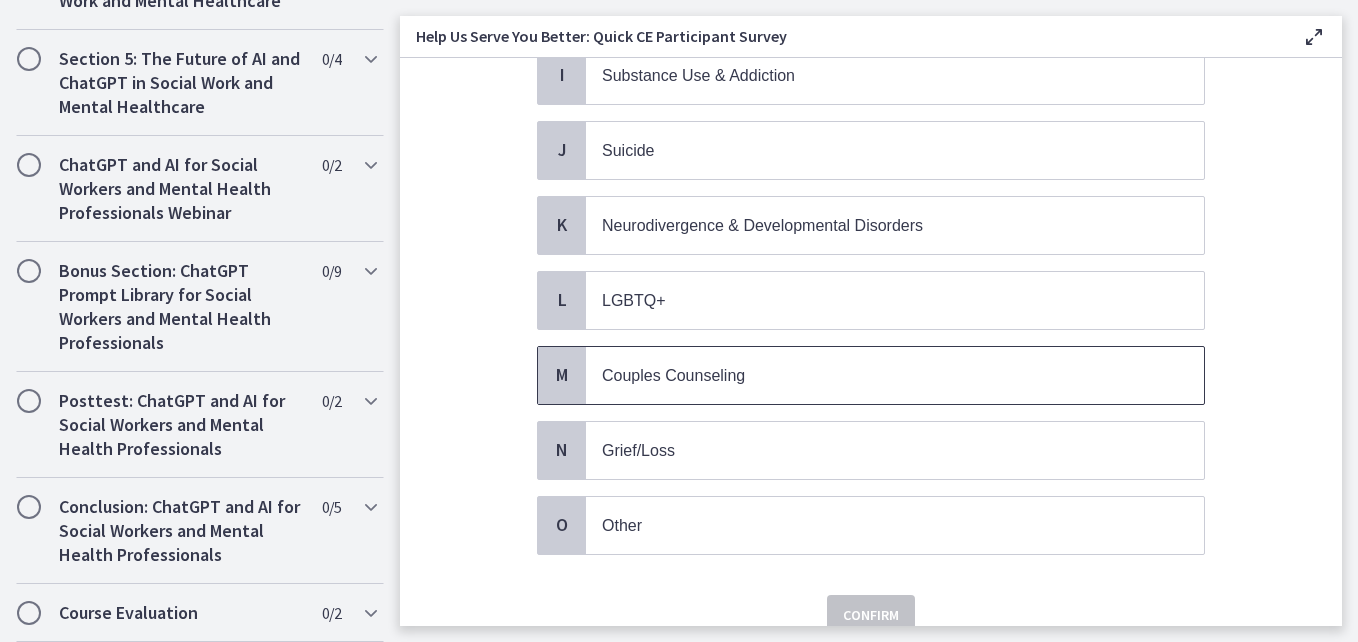 scroll, scrollTop: 889, scrollLeft: 0, axis: vertical 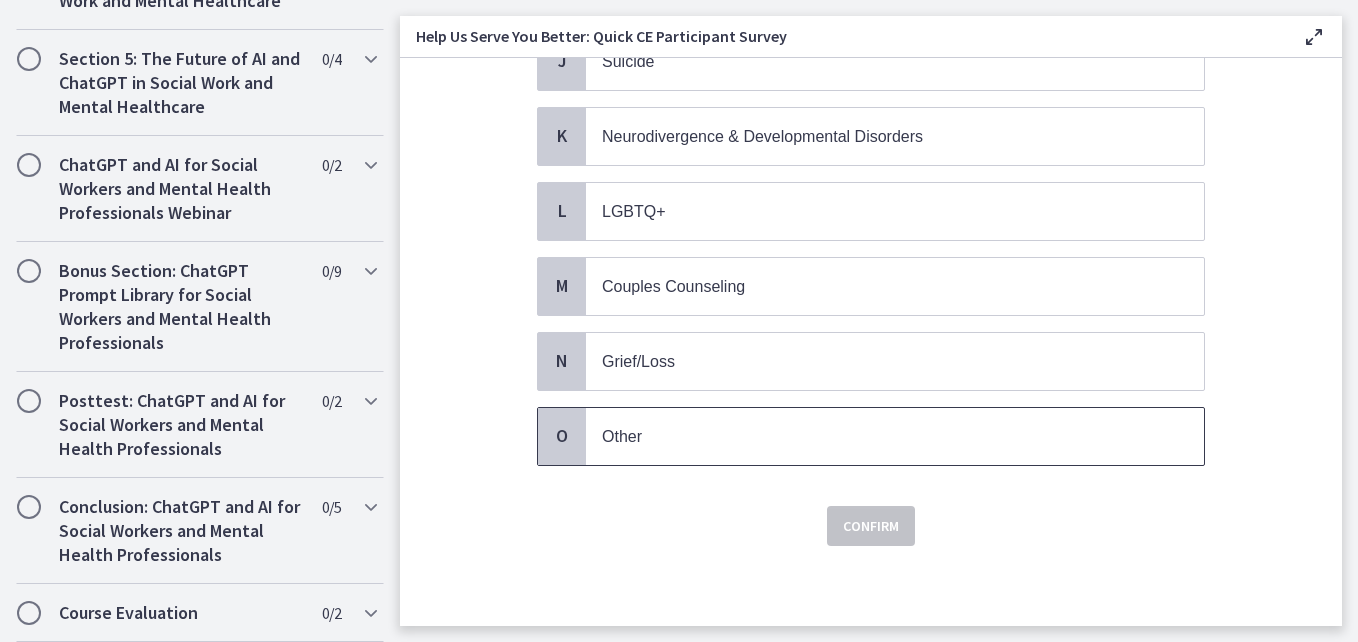 click on "Other" at bounding box center [895, 436] 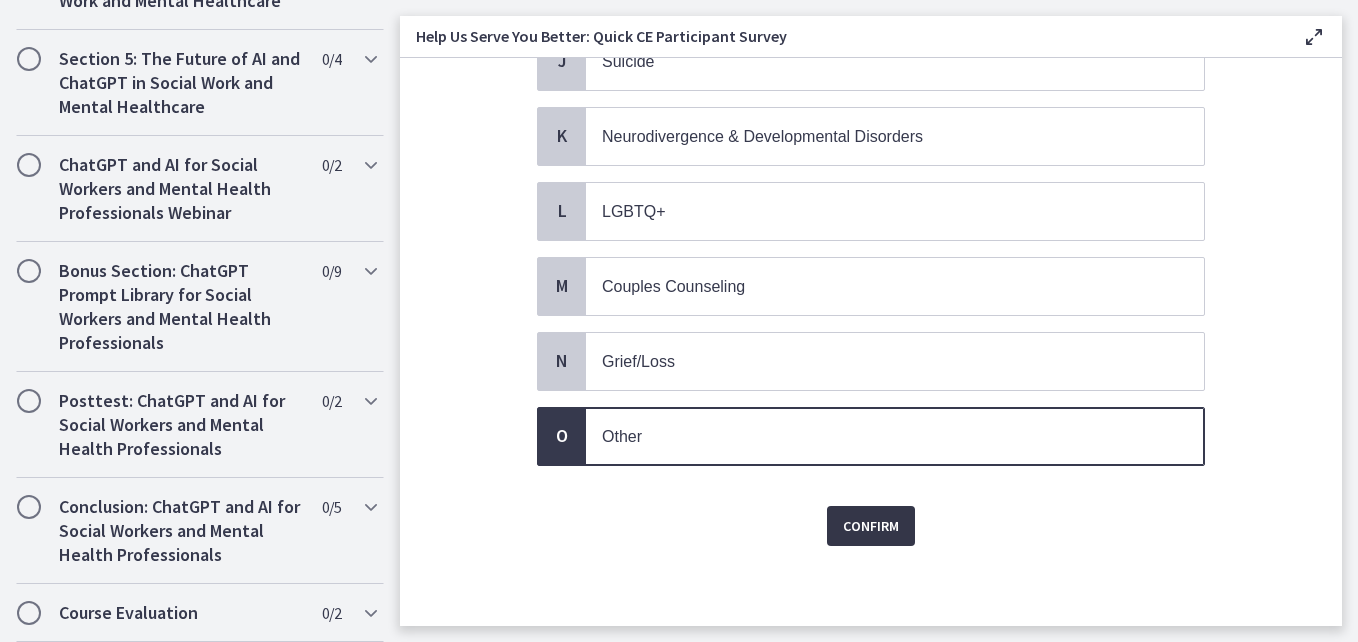click on "Confirm" at bounding box center (871, 526) 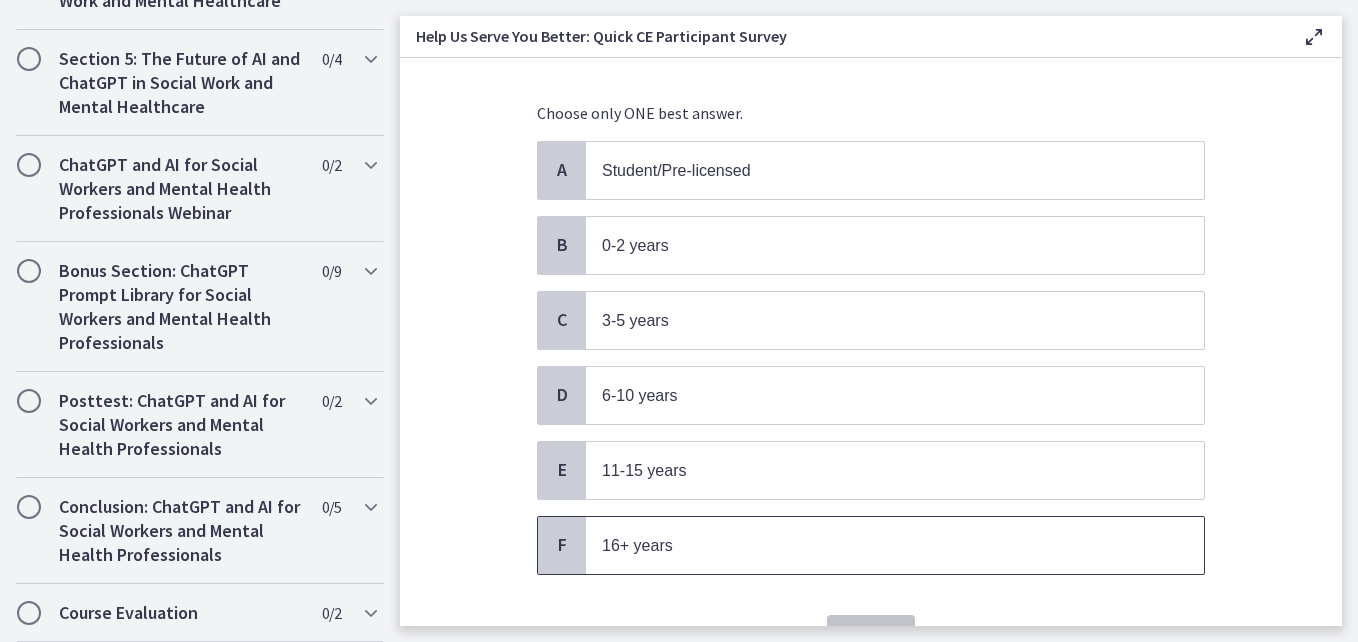 scroll, scrollTop: 200, scrollLeft: 0, axis: vertical 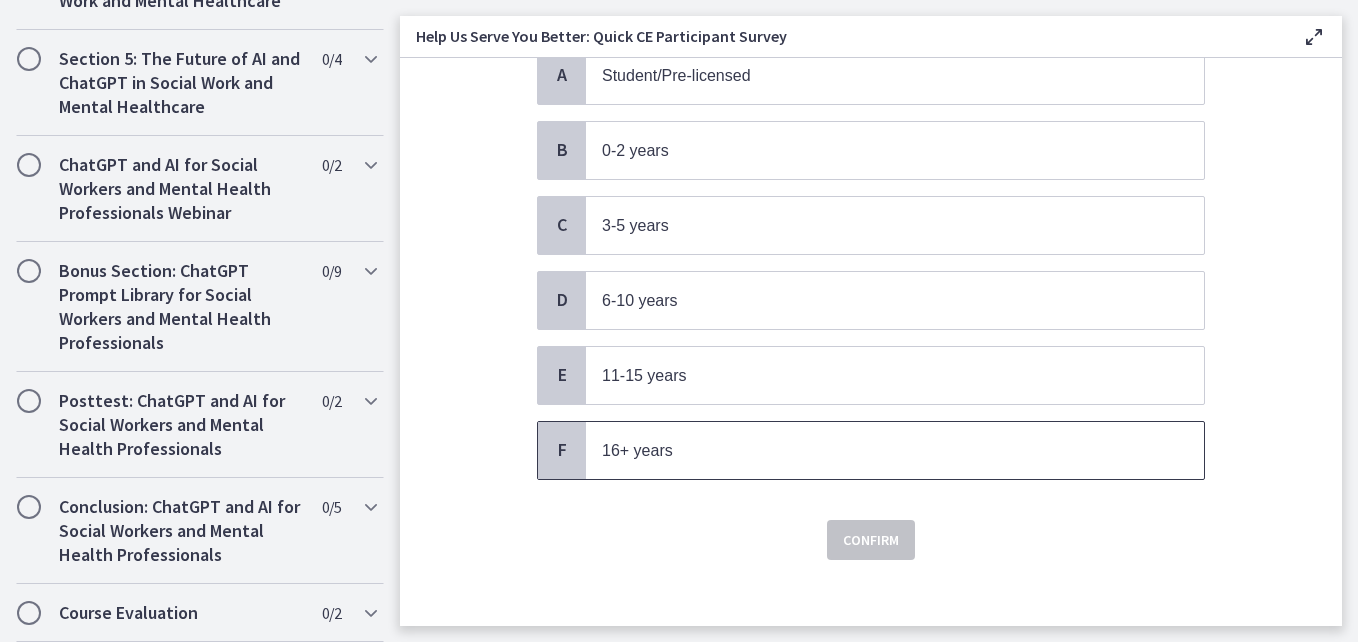 click on "16+ years" at bounding box center [875, 450] 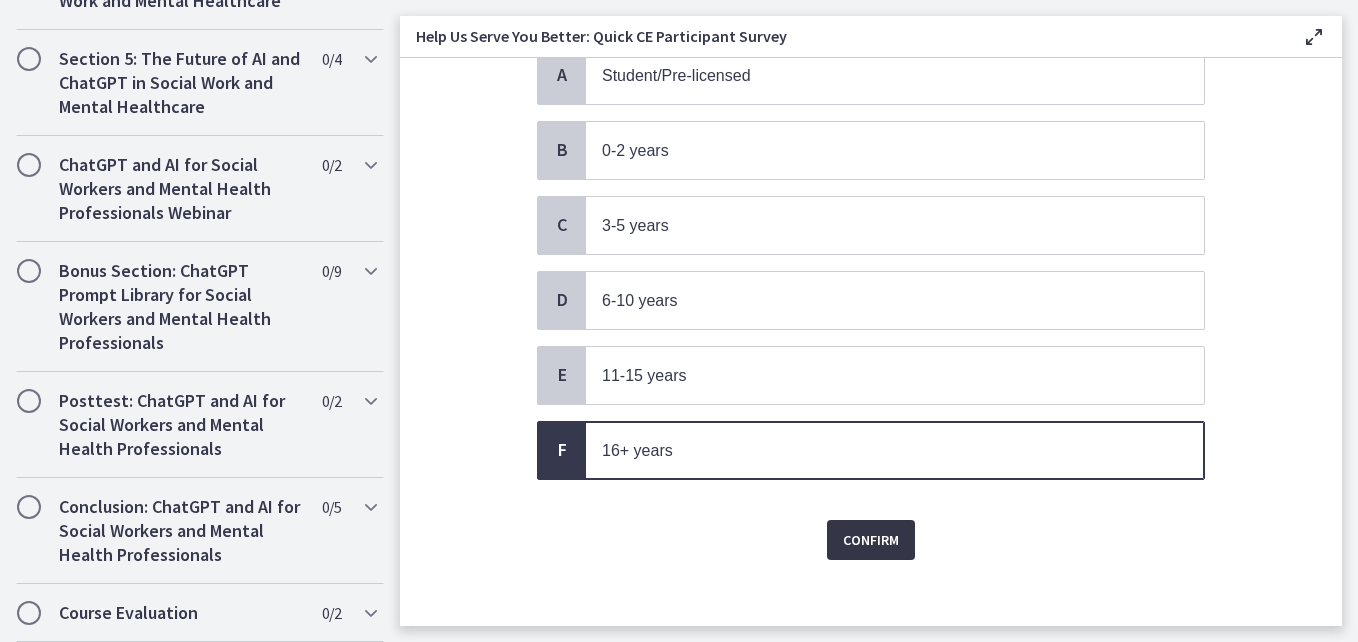 click on "Confirm" at bounding box center (871, 540) 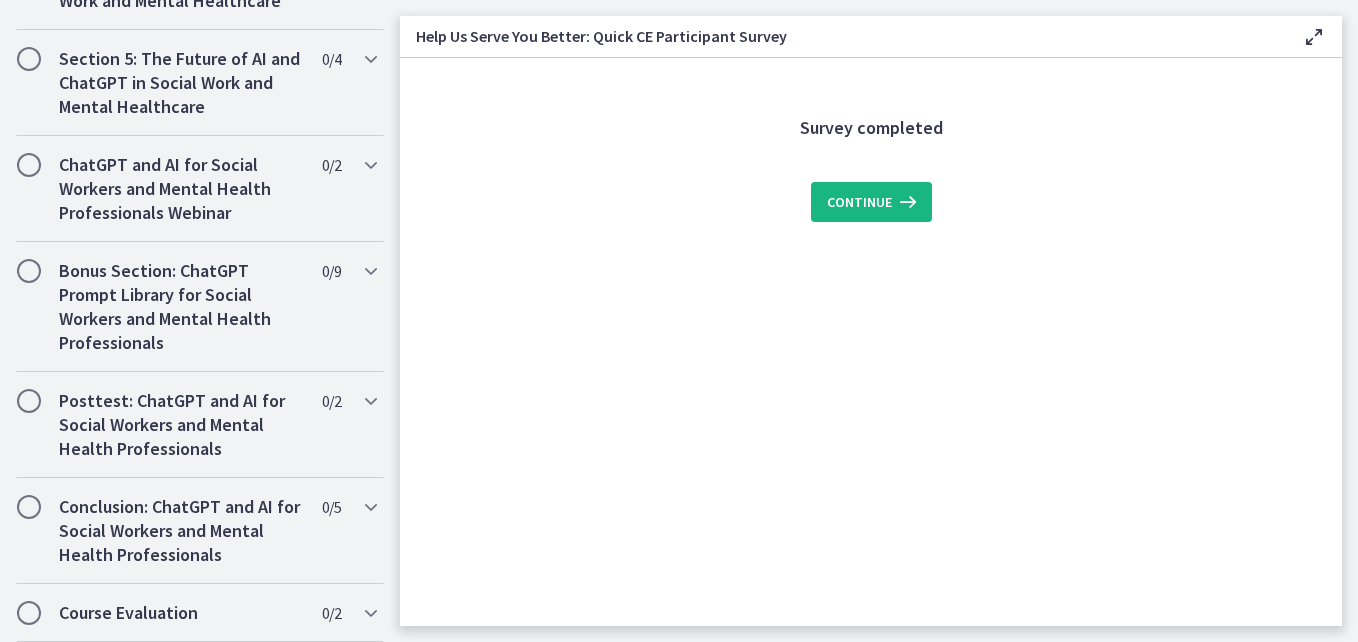 scroll, scrollTop: 0, scrollLeft: 0, axis: both 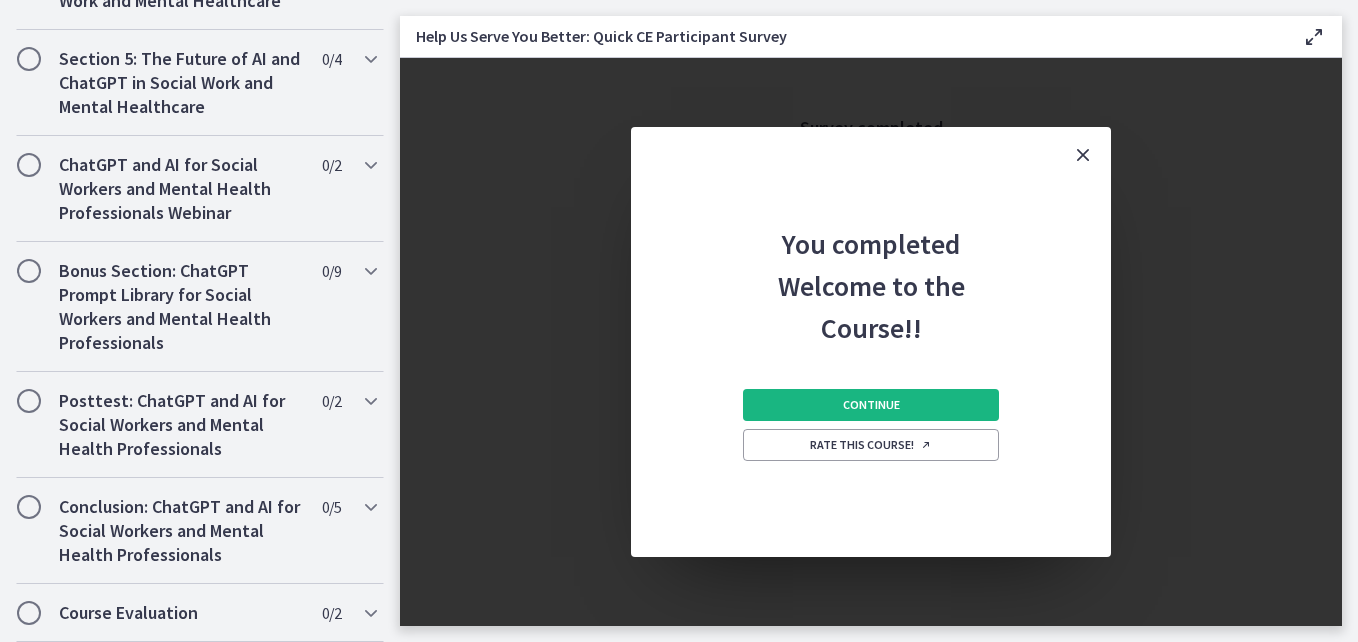 click on "Continue" at bounding box center [871, 405] 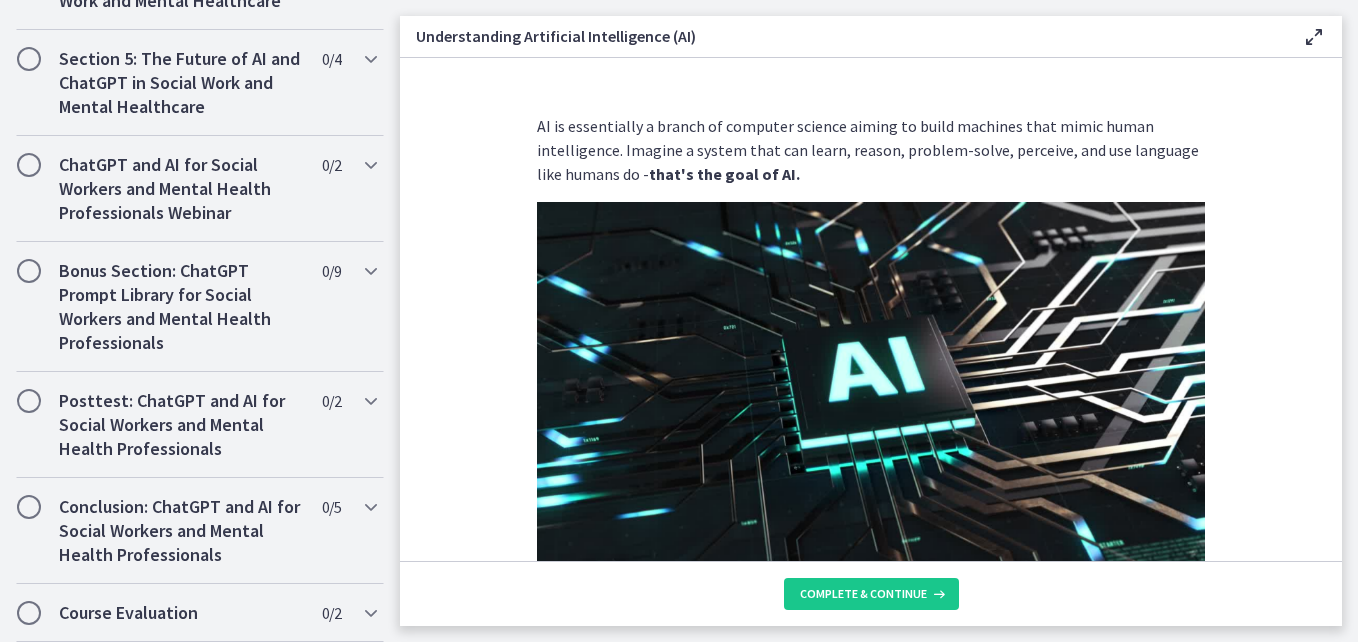 scroll, scrollTop: 1106, scrollLeft: 0, axis: vertical 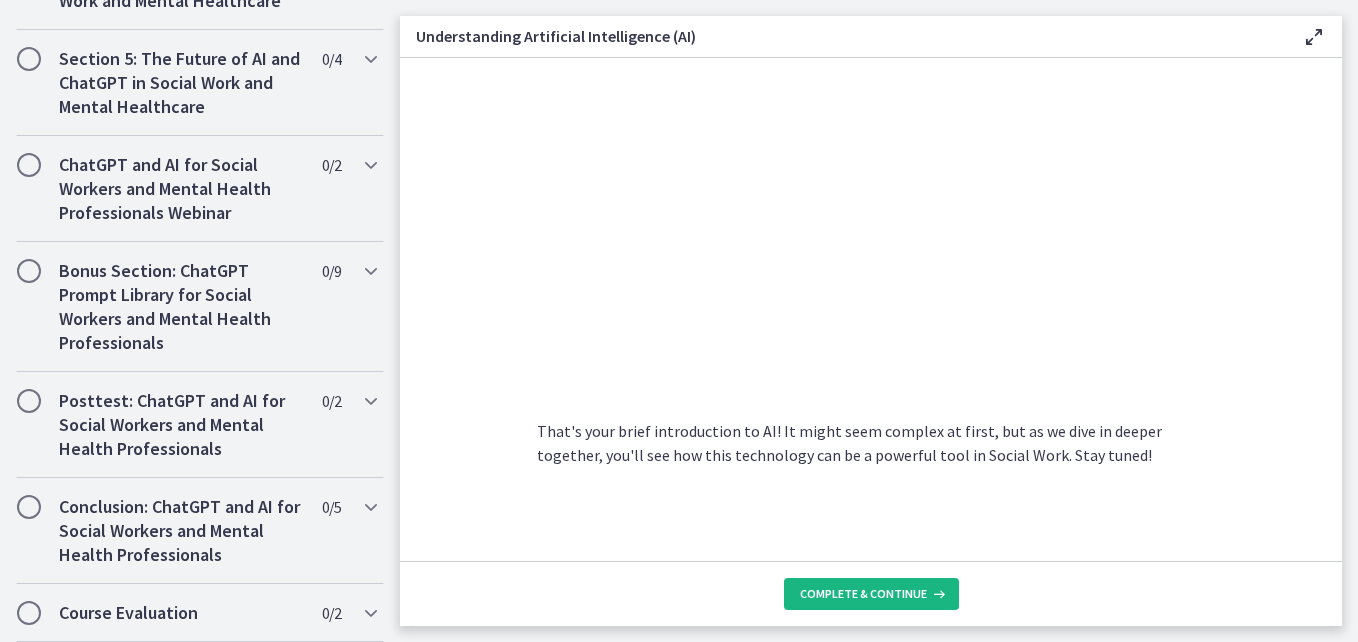click on "Complete & continue" at bounding box center (863, 594) 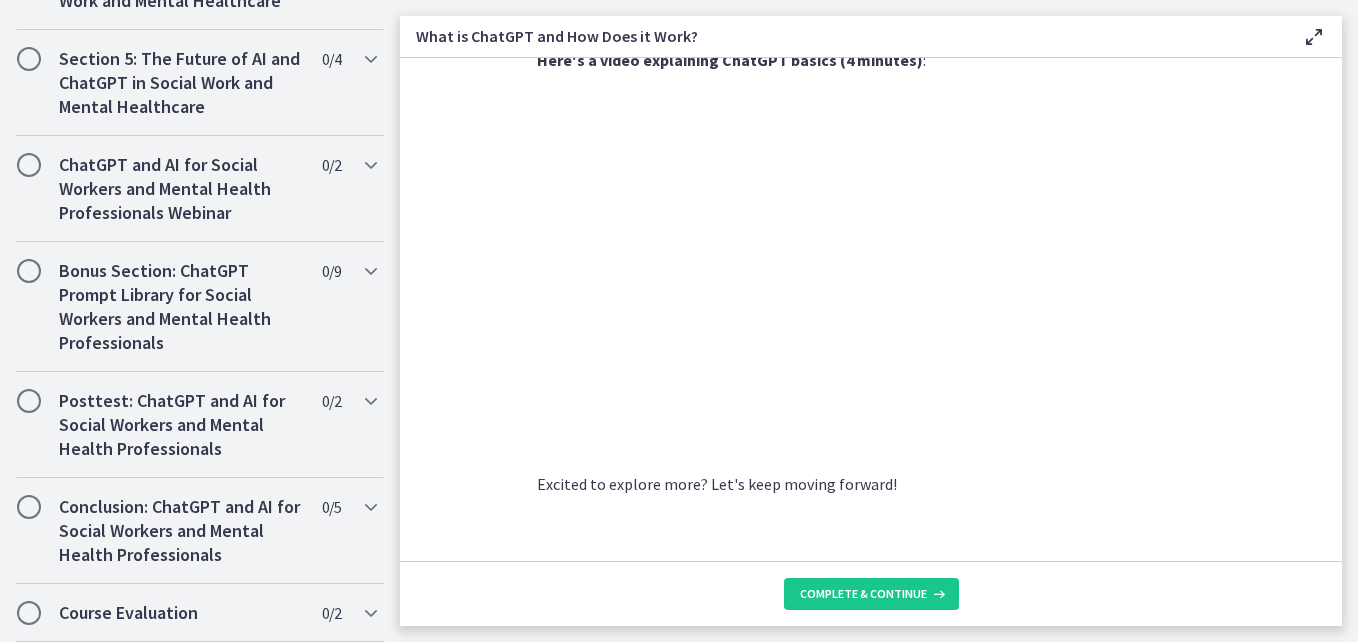 scroll, scrollTop: 1079, scrollLeft: 0, axis: vertical 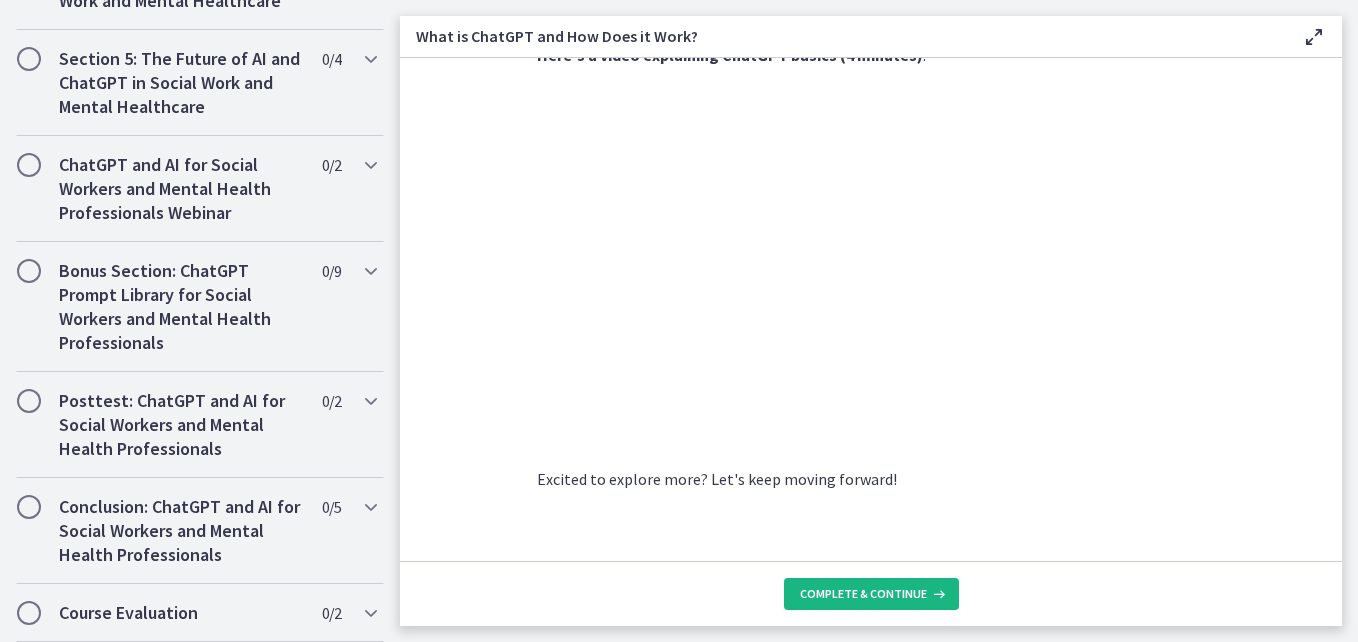 click on "Complete & continue" at bounding box center [863, 594] 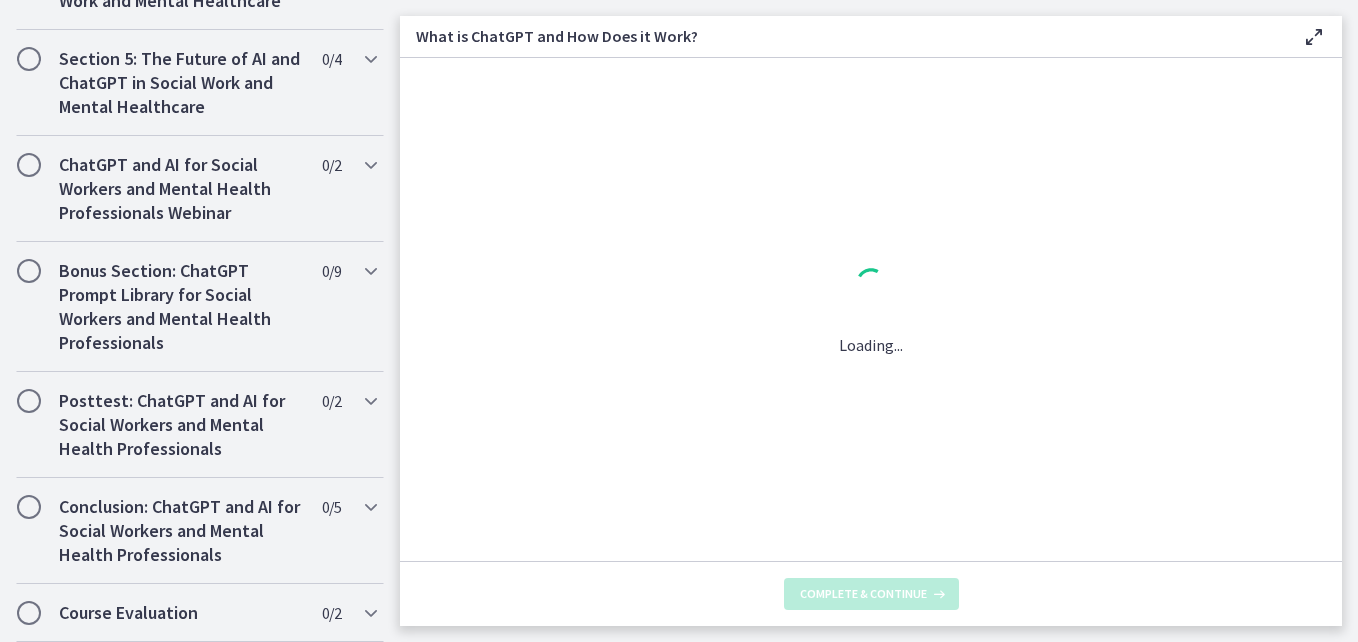 scroll, scrollTop: 0, scrollLeft: 0, axis: both 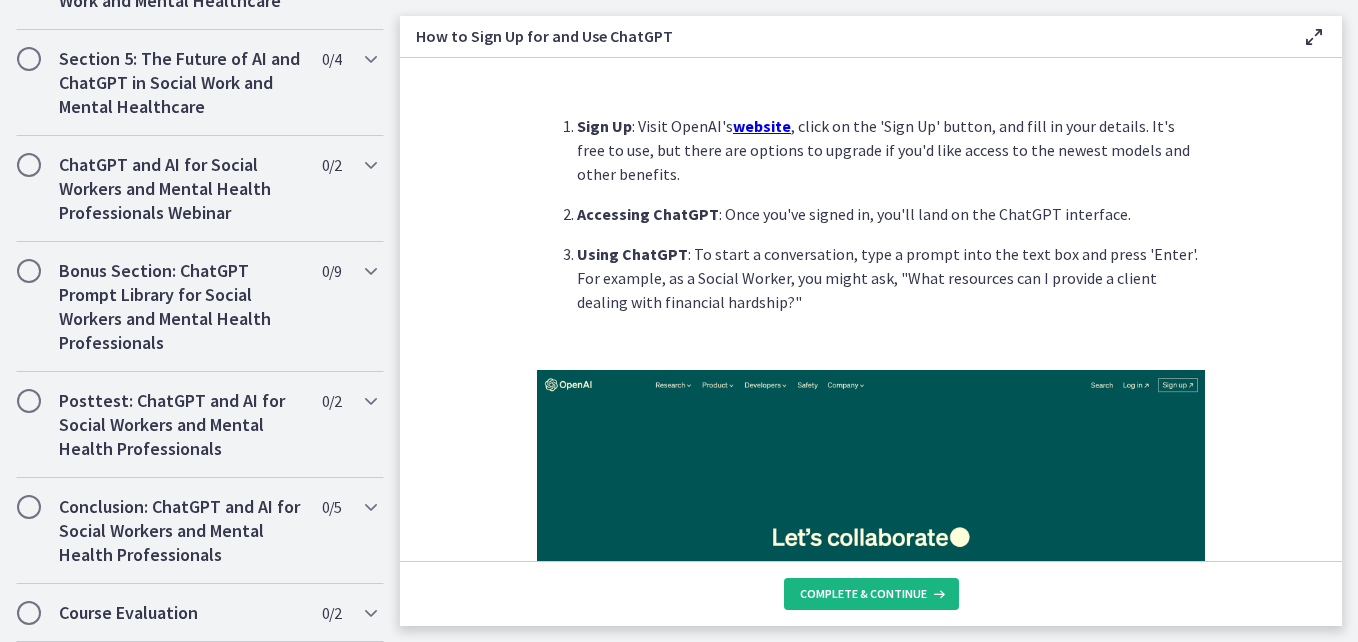 click on "Complete & continue" at bounding box center (863, 594) 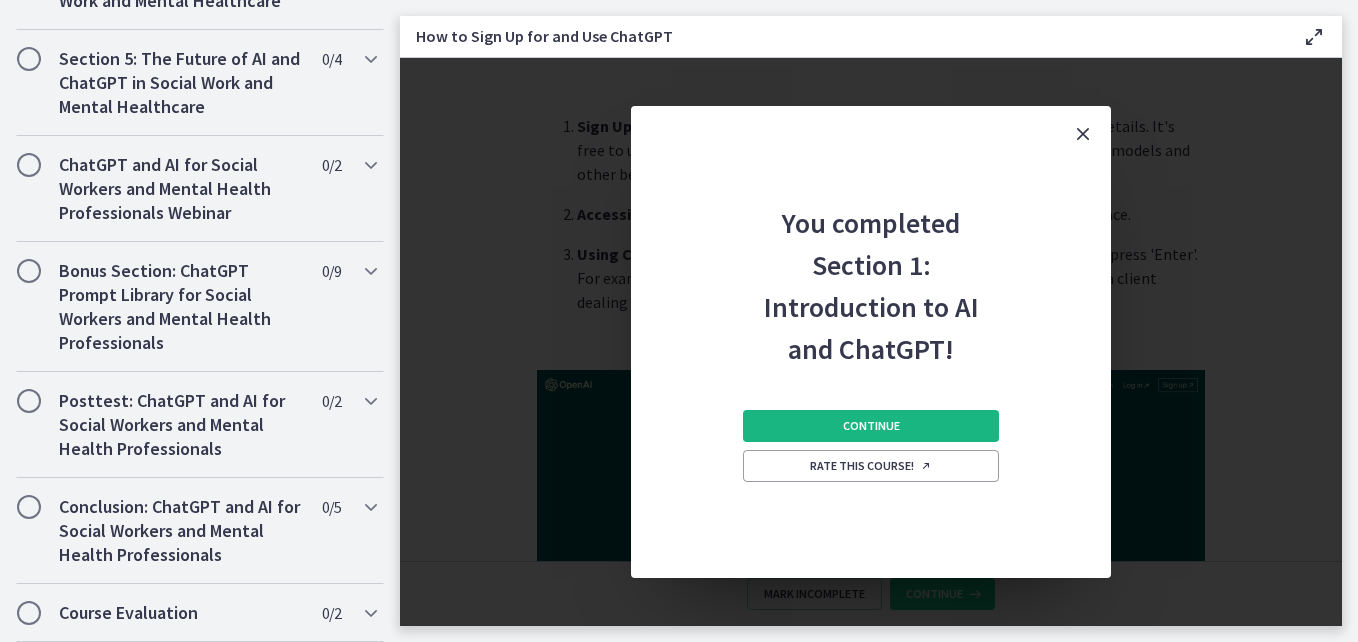 click on "Continue" at bounding box center (871, 426) 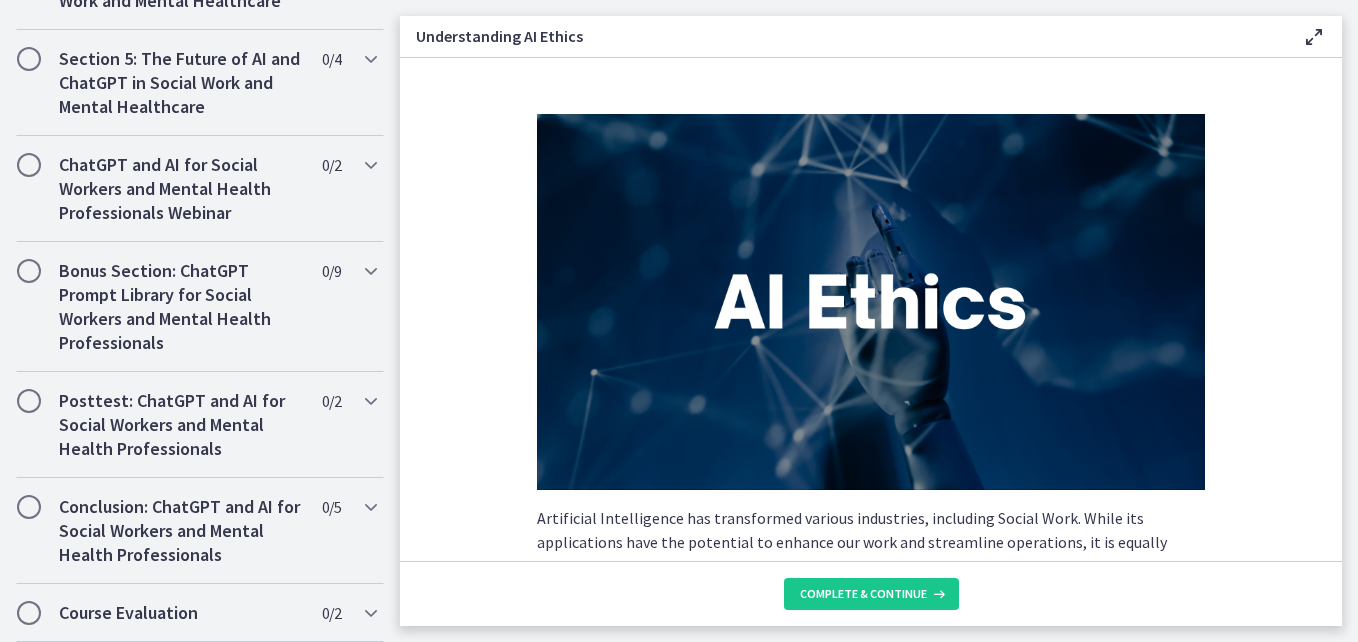 scroll, scrollTop: 1306, scrollLeft: 0, axis: vertical 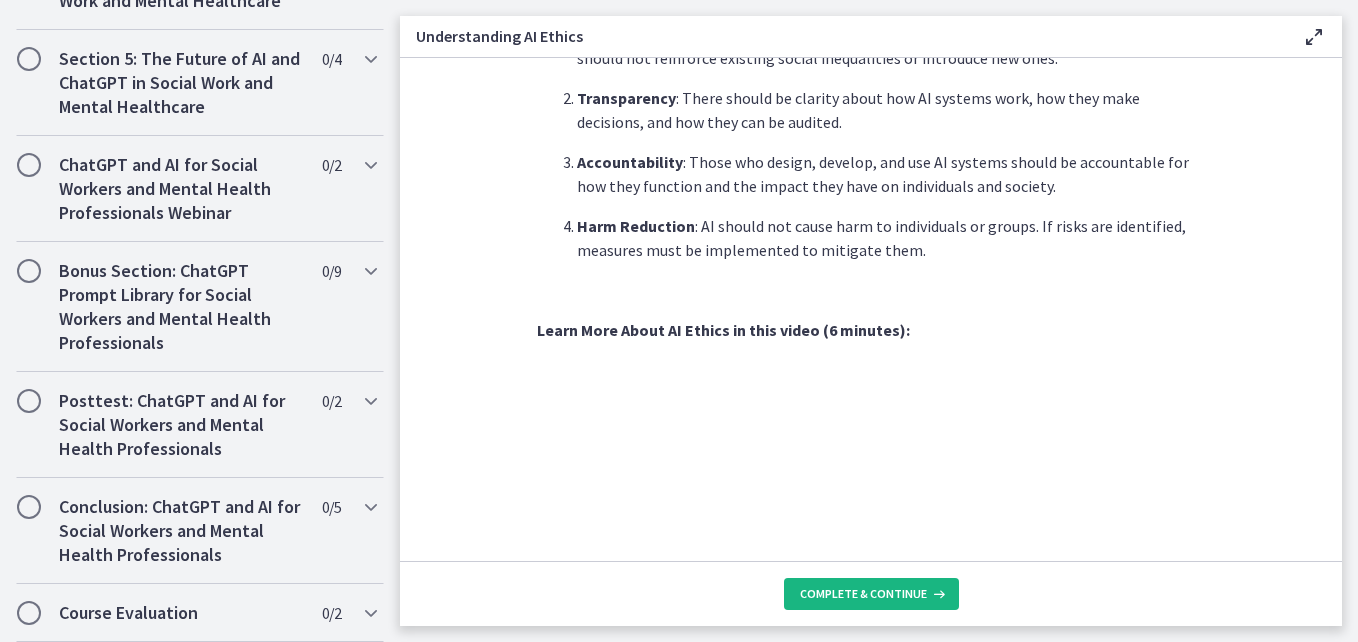 click on "Complete & continue" at bounding box center (871, 594) 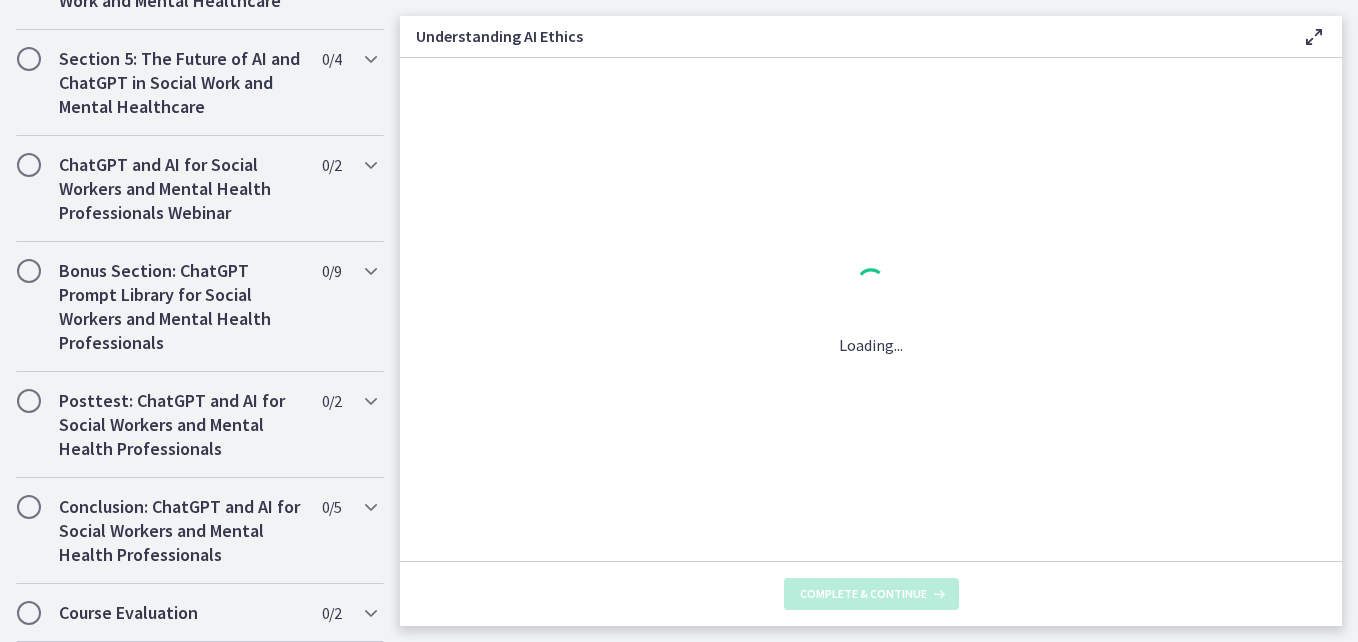 scroll, scrollTop: 0, scrollLeft: 0, axis: both 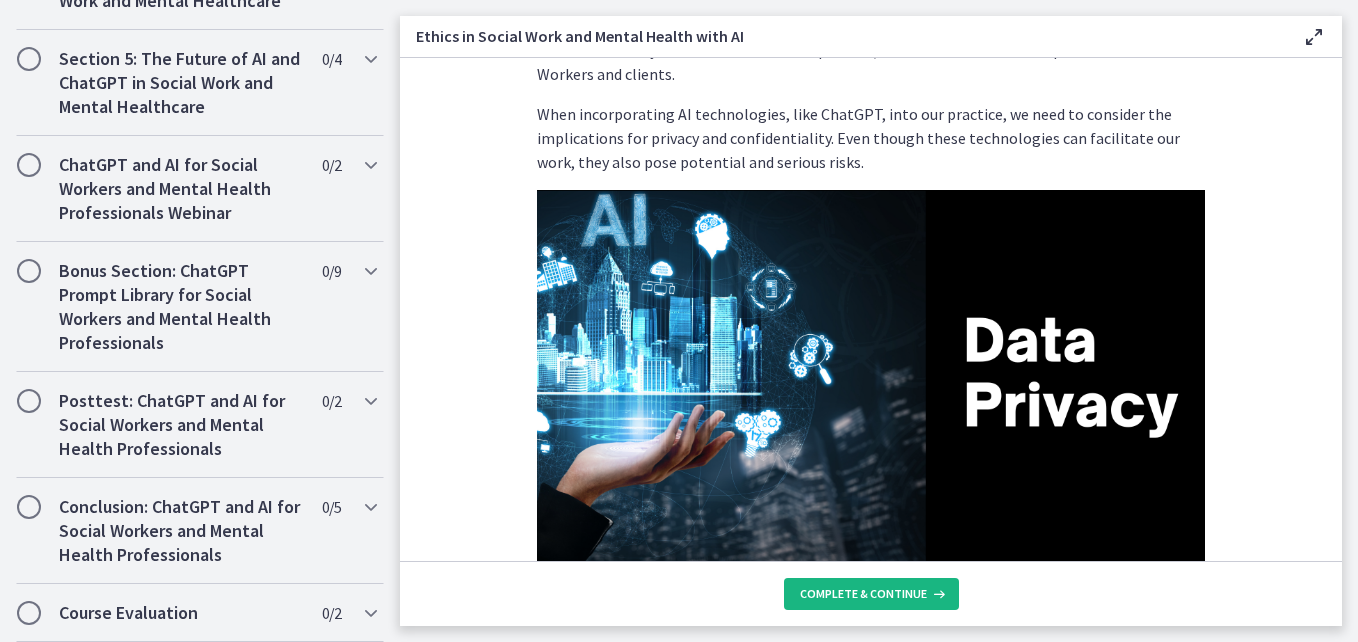 click on "Complete & continue" at bounding box center (871, 594) 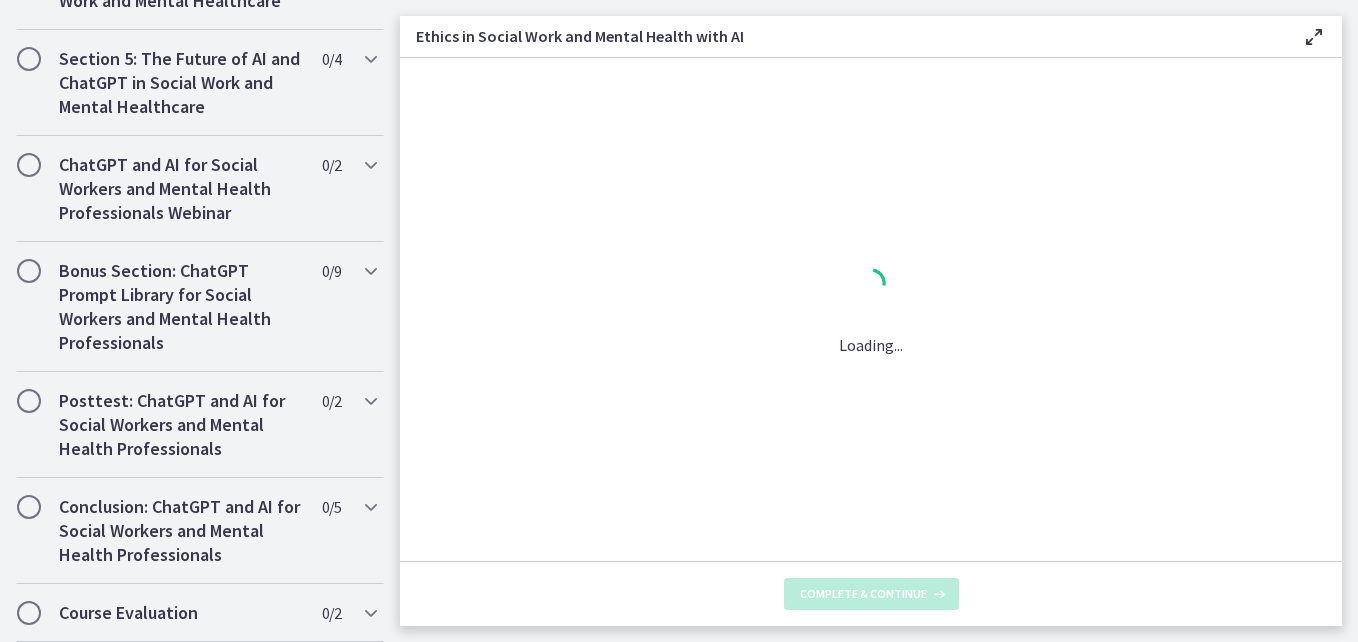 scroll, scrollTop: 0, scrollLeft: 0, axis: both 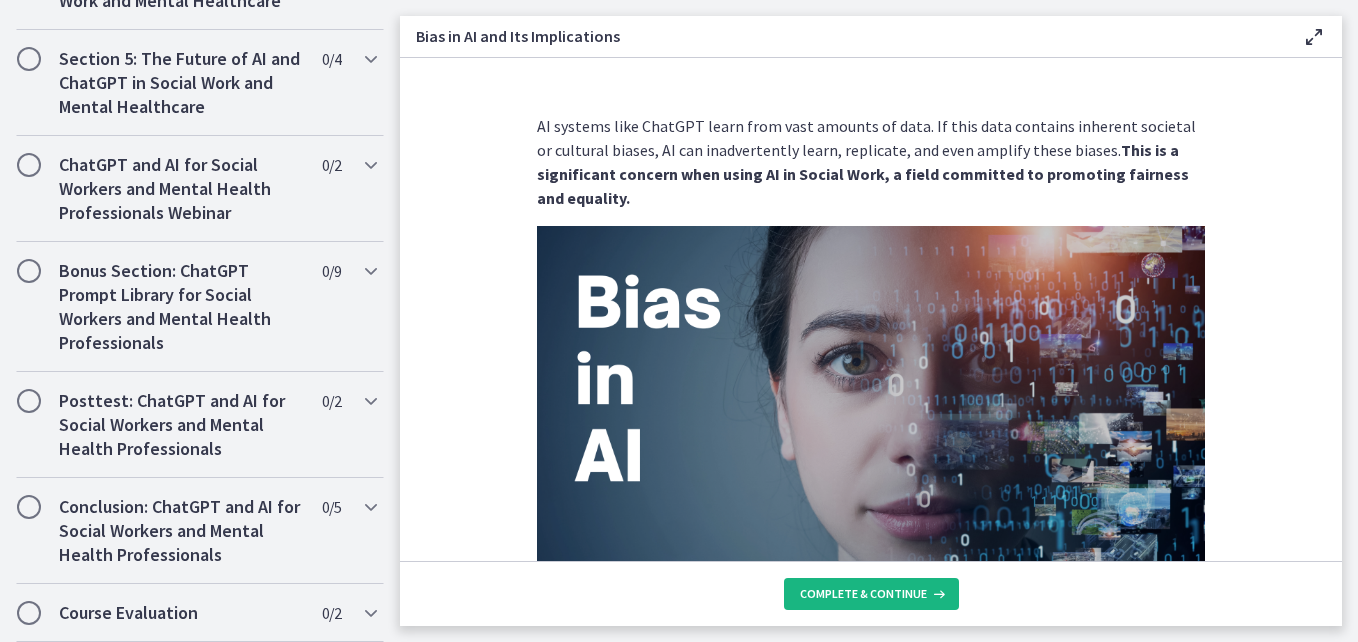 click on "Complete & continue" at bounding box center (863, 594) 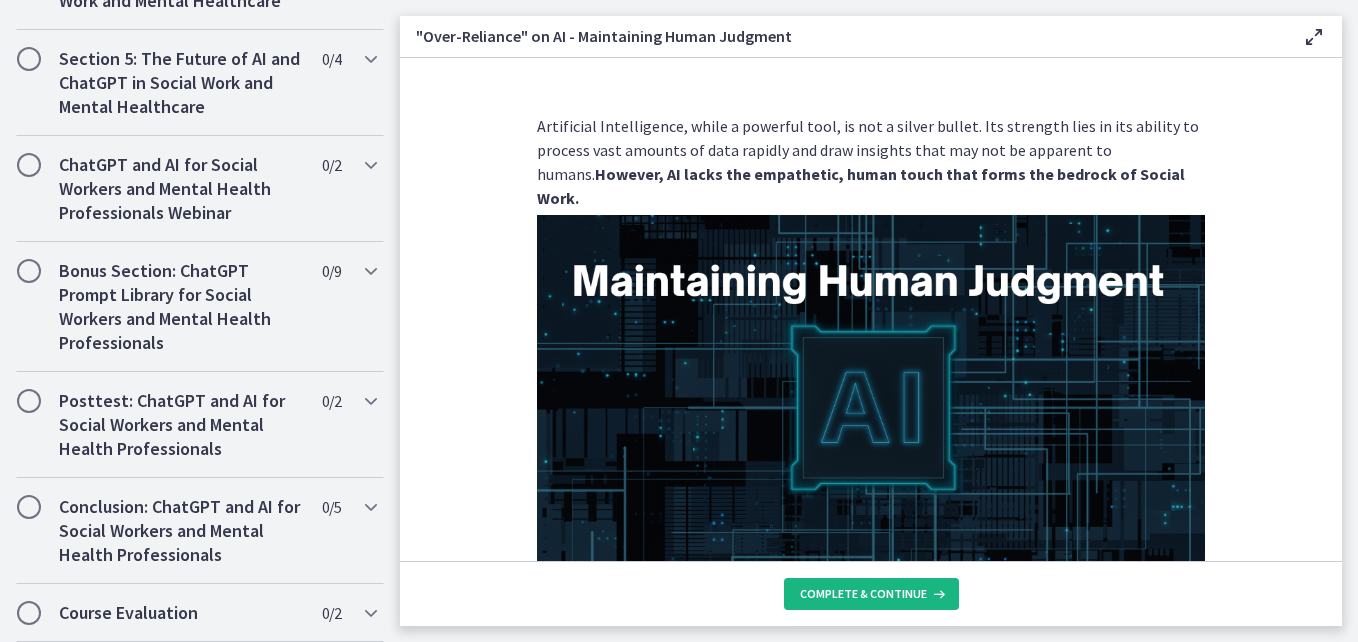 click on "Complete & continue" at bounding box center (863, 594) 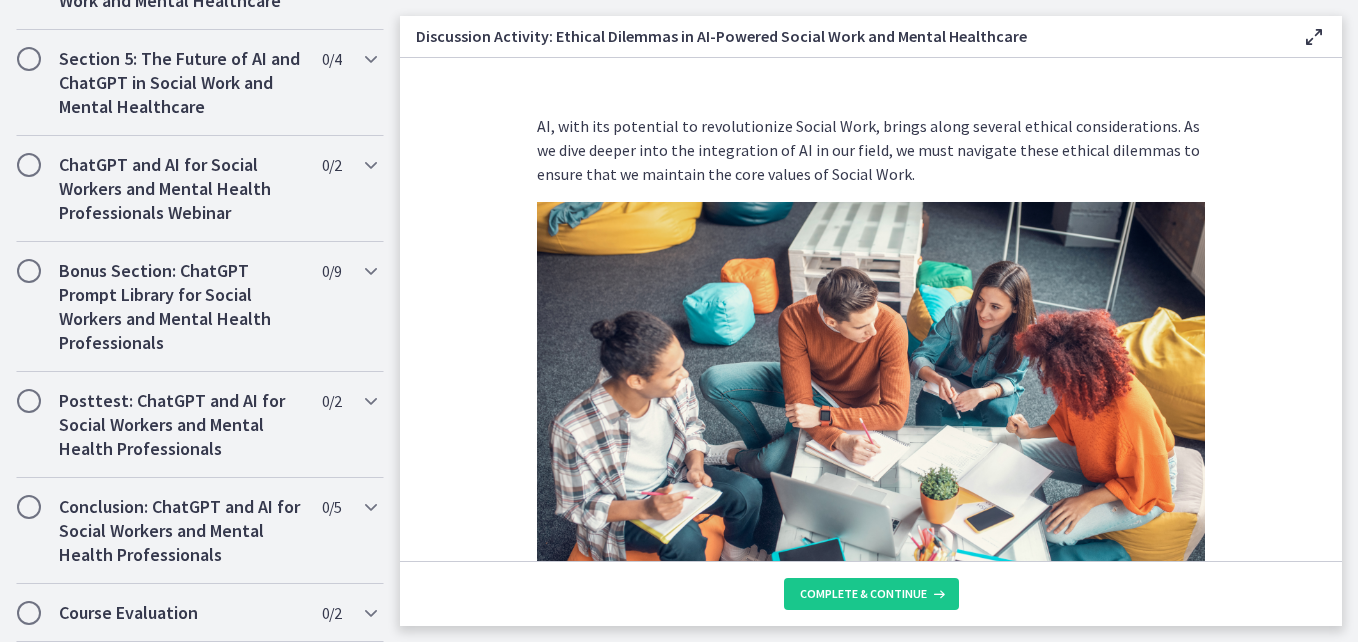 scroll, scrollTop: 1330, scrollLeft: 0, axis: vertical 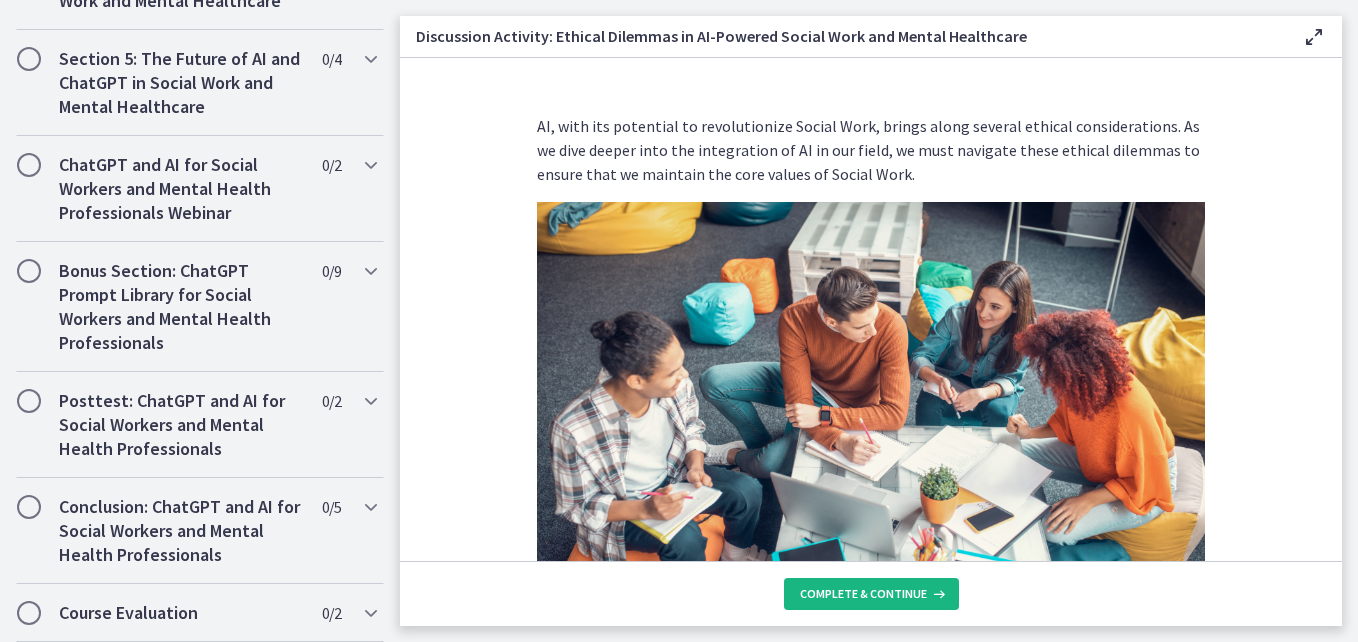 click on "Complete & continue" at bounding box center (863, 594) 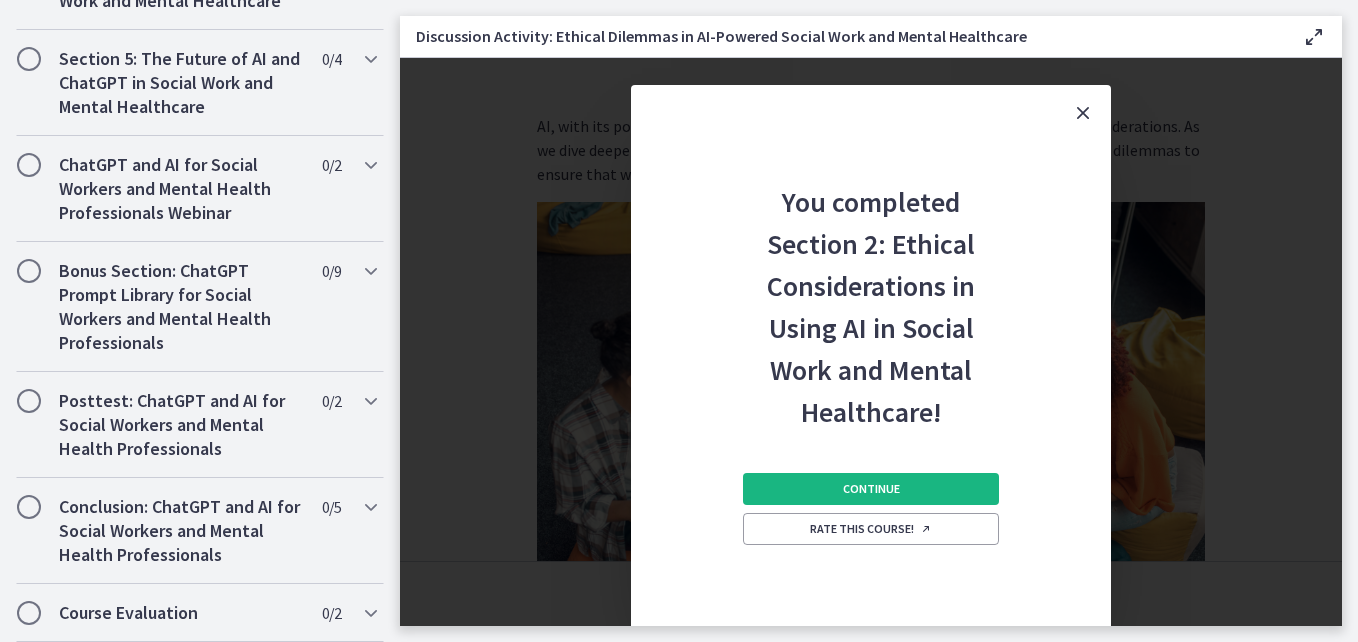 click on "Continue" at bounding box center (871, 489) 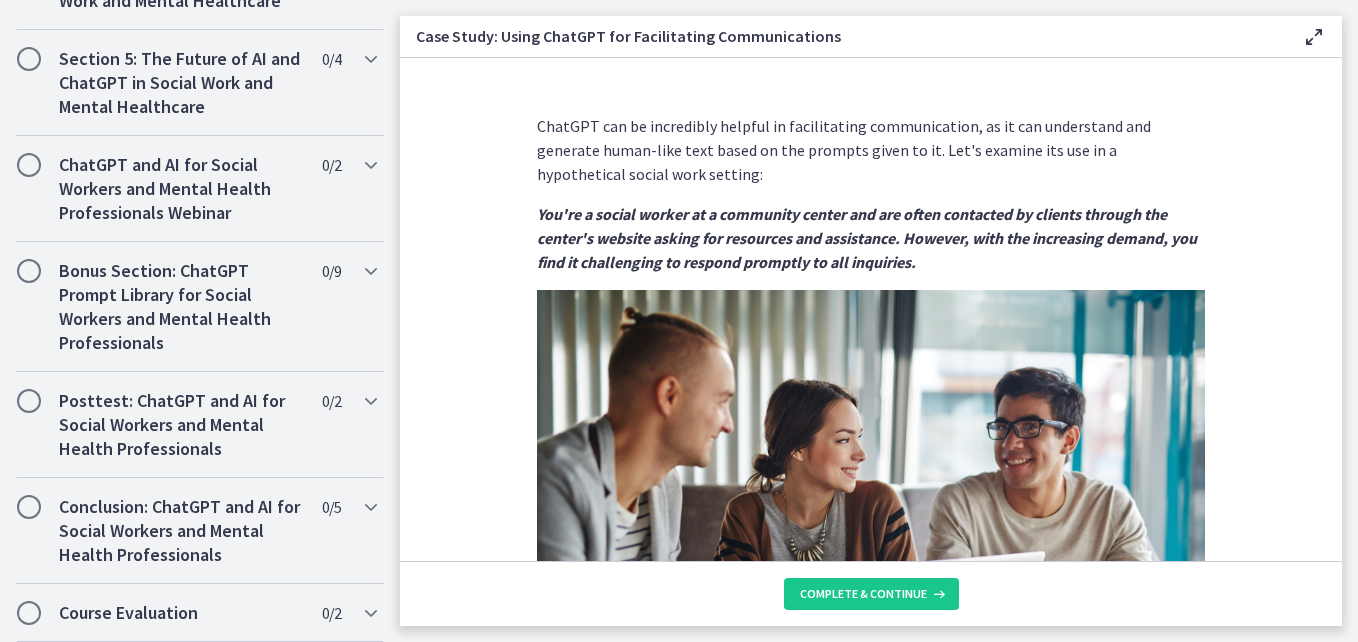 scroll, scrollTop: 1682, scrollLeft: 0, axis: vertical 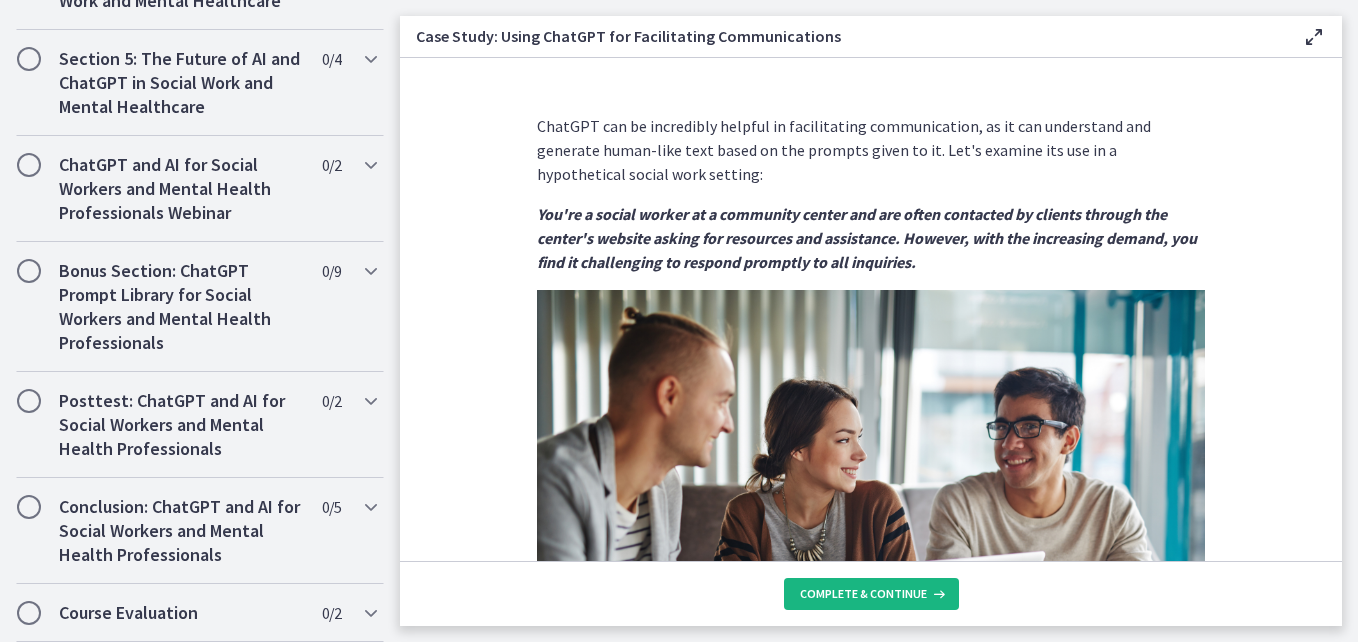click on "Complete & continue" at bounding box center (863, 594) 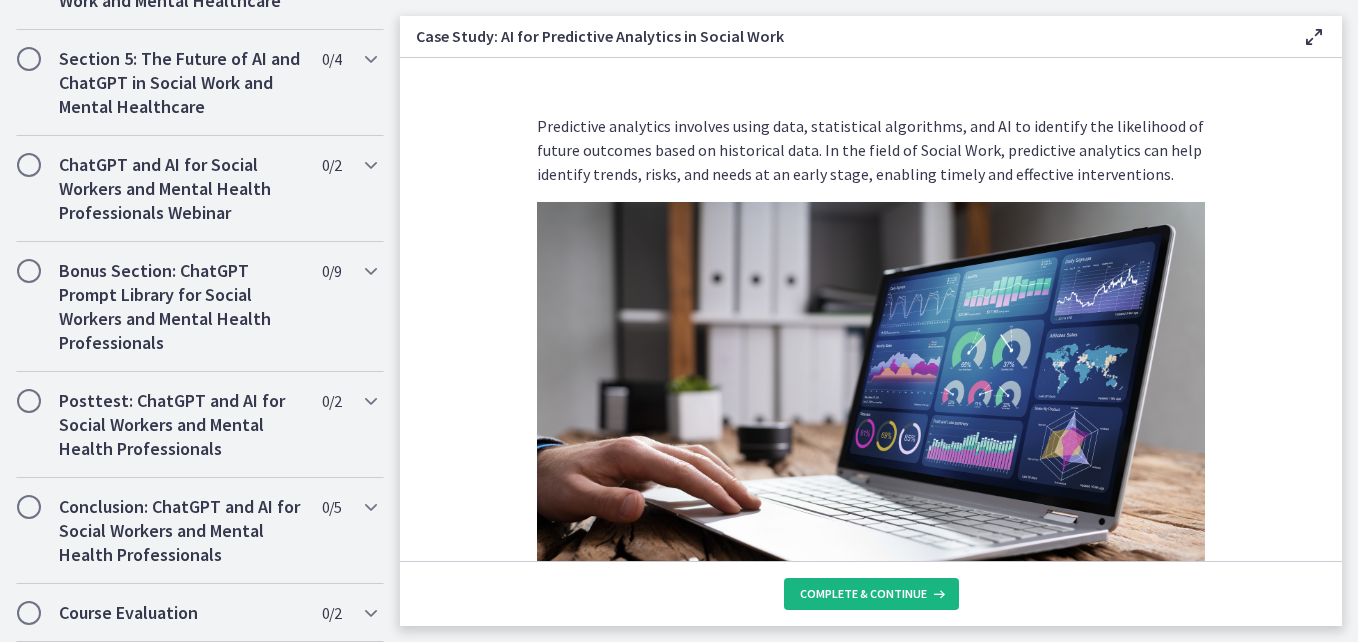 click on "Complete & continue" at bounding box center [871, 594] 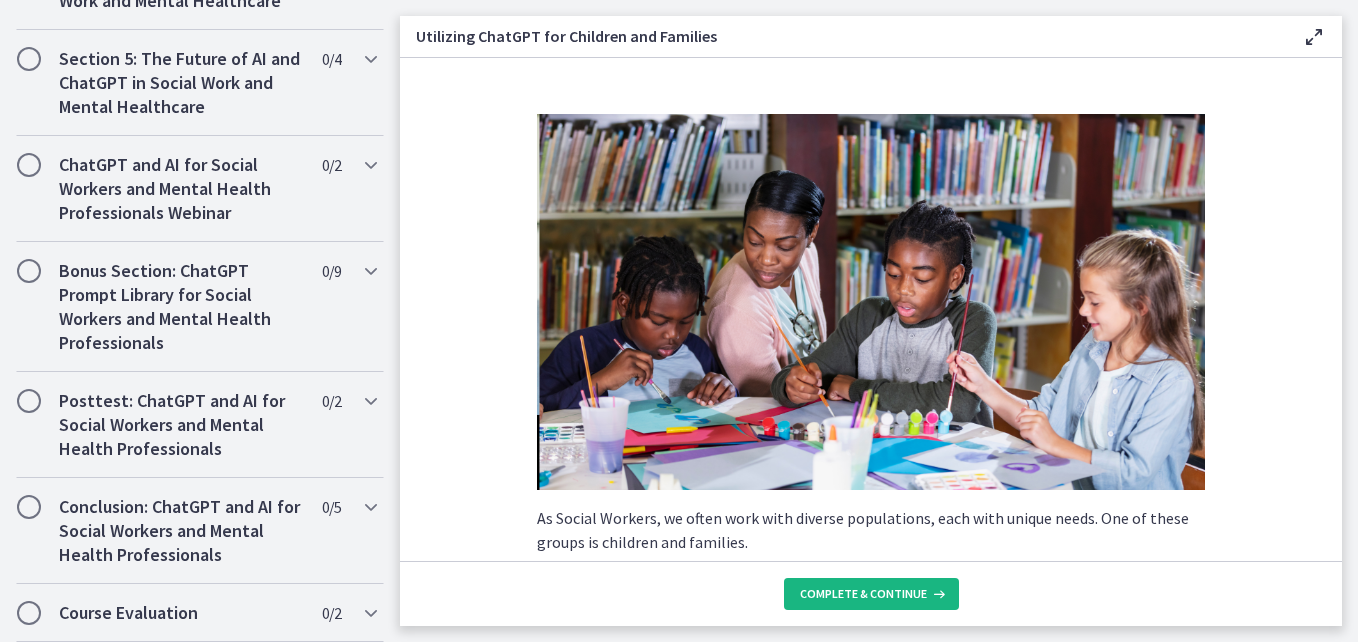 click on "Complete & continue" at bounding box center [871, 594] 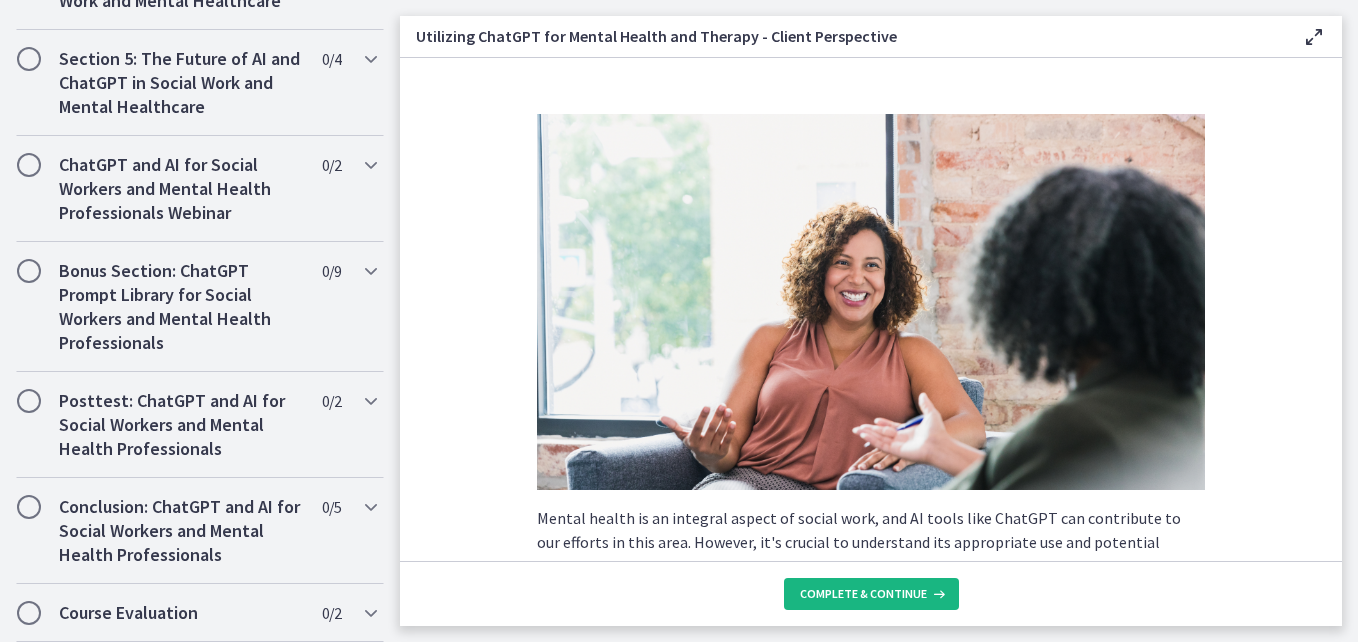 click on "Complete & continue" at bounding box center [871, 594] 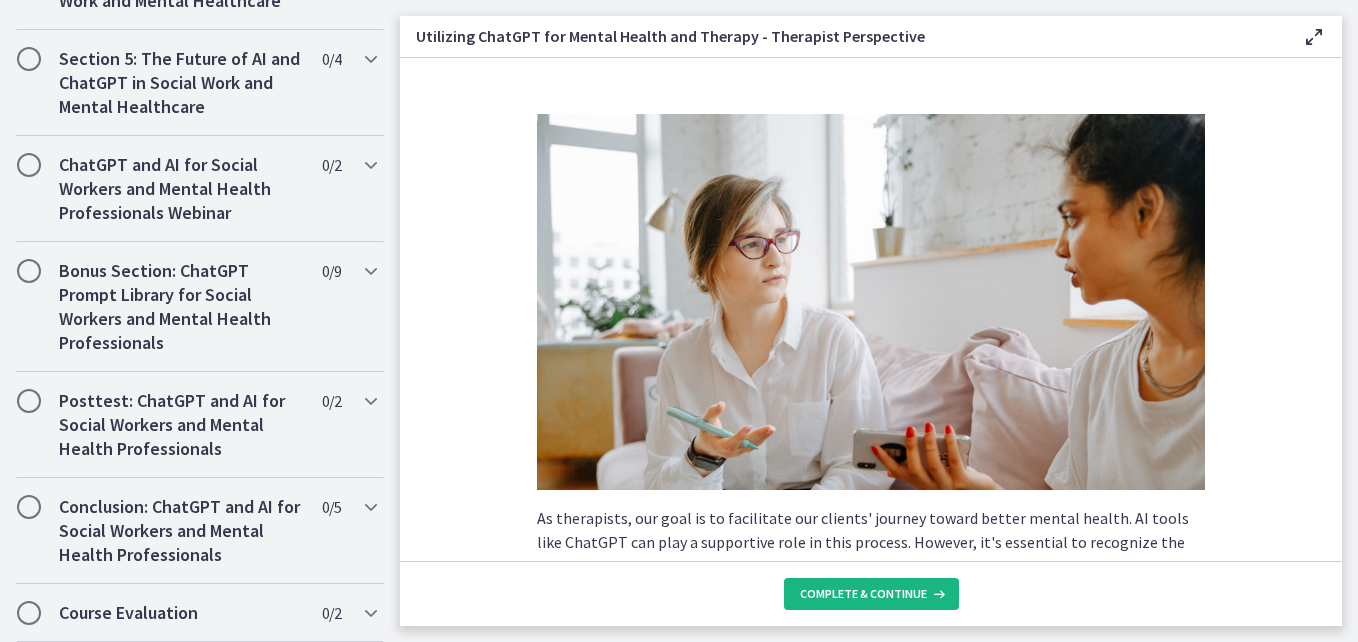 click on "Complete & continue" at bounding box center [863, 594] 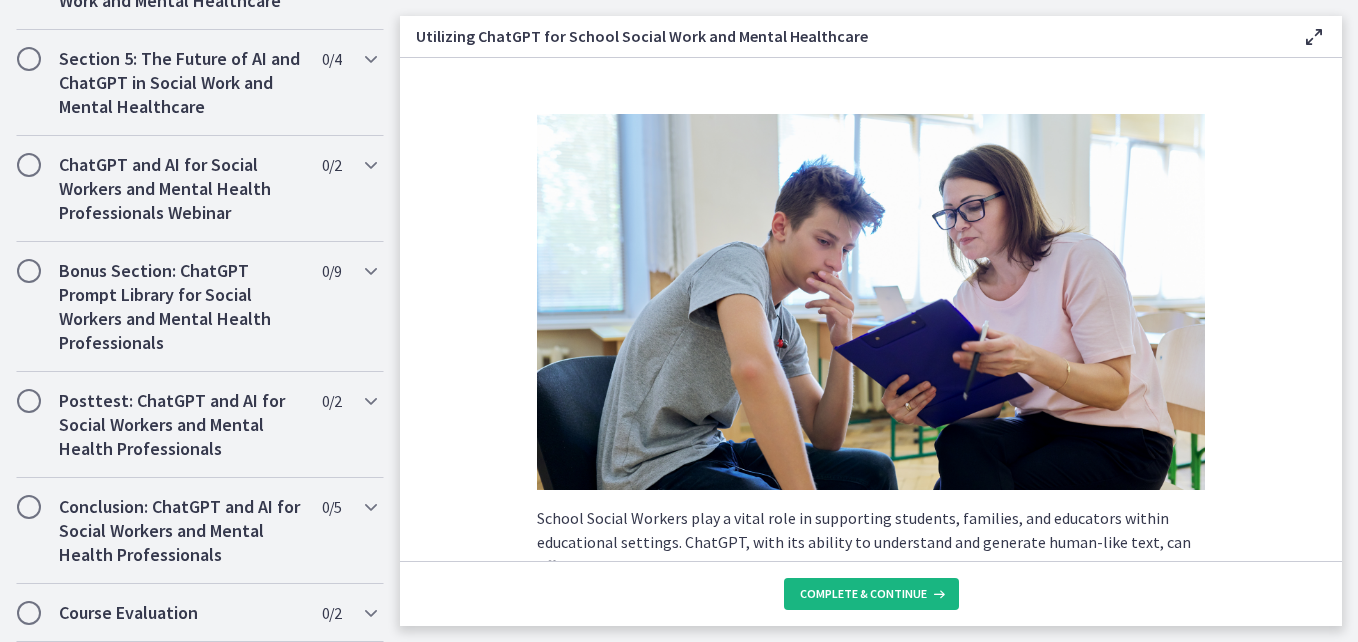 click on "Complete & continue" at bounding box center [863, 594] 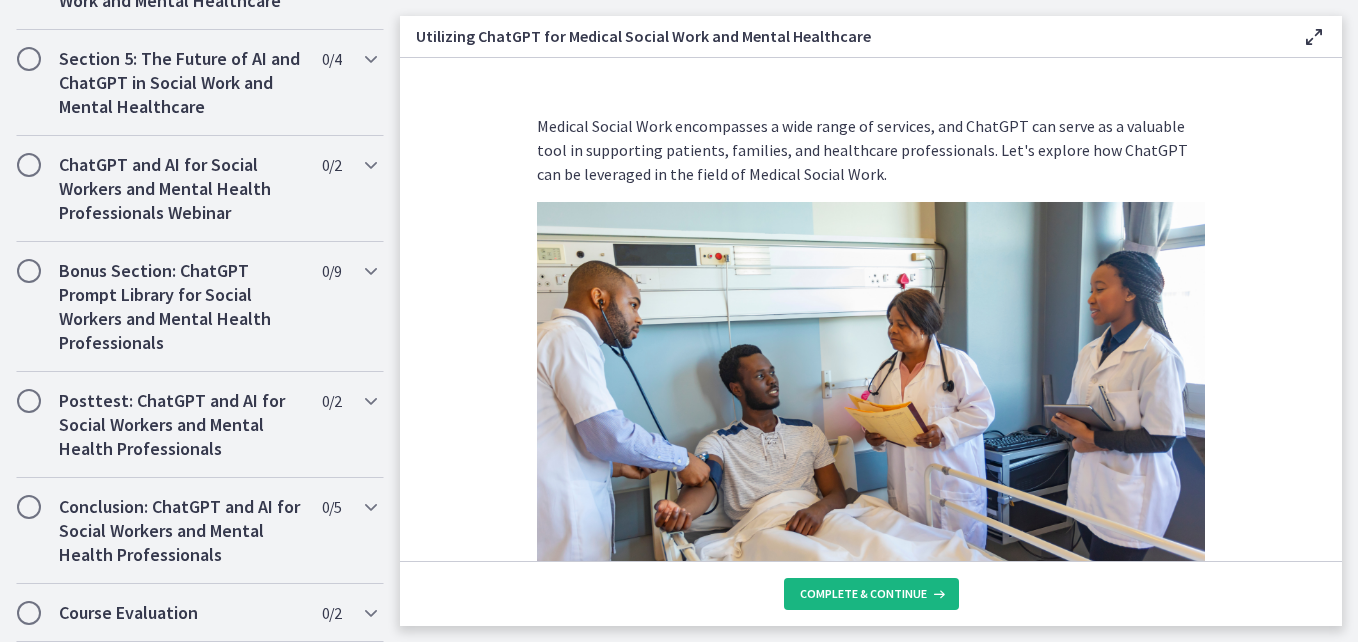 click on "Complete & continue" at bounding box center (863, 594) 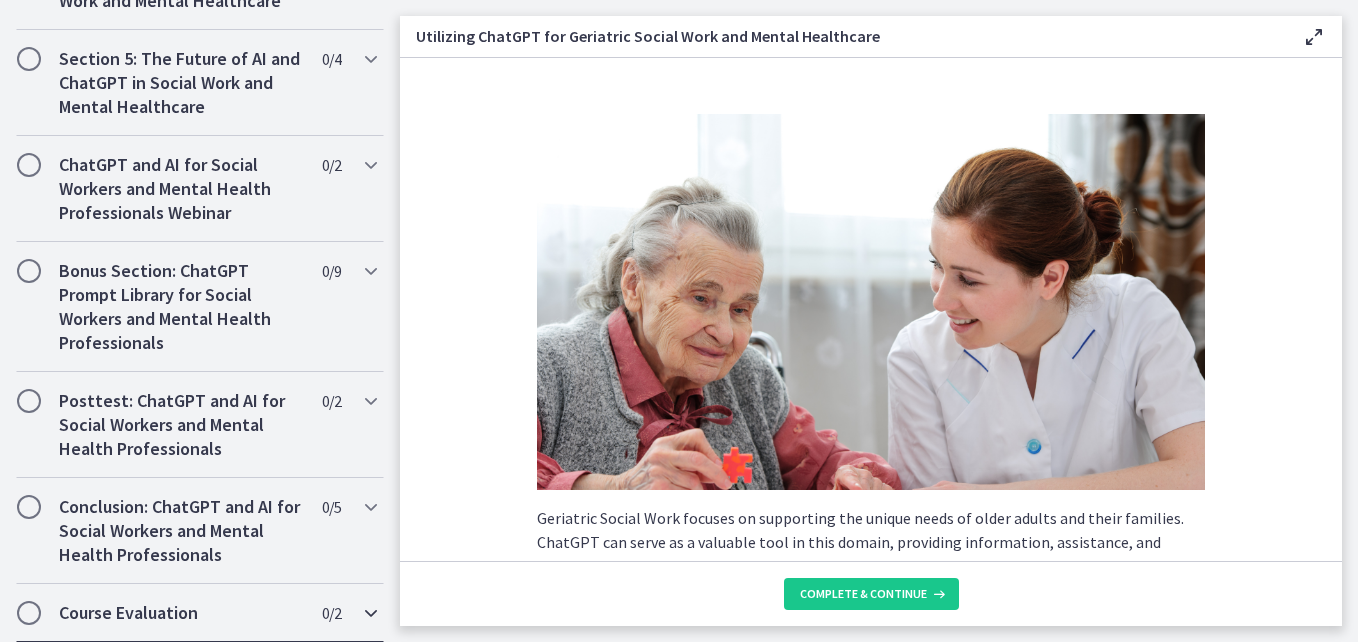 click on "Course Evaluation" at bounding box center (181, 613) 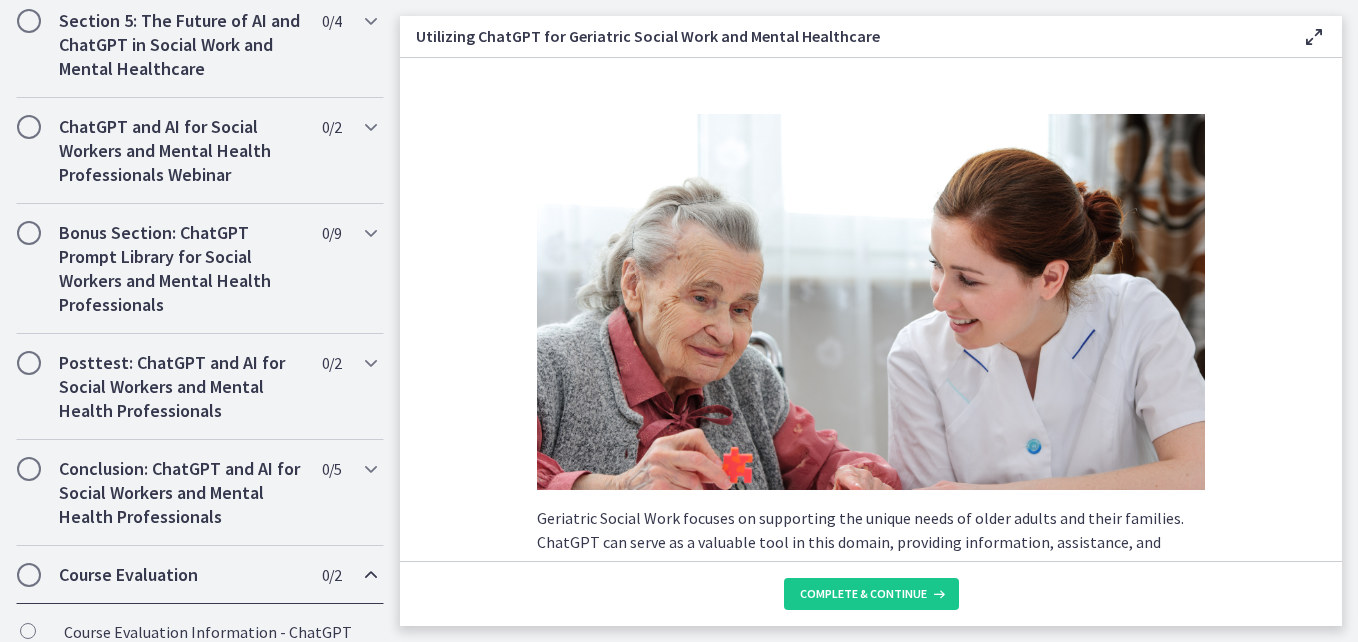 scroll, scrollTop: 898, scrollLeft: 0, axis: vertical 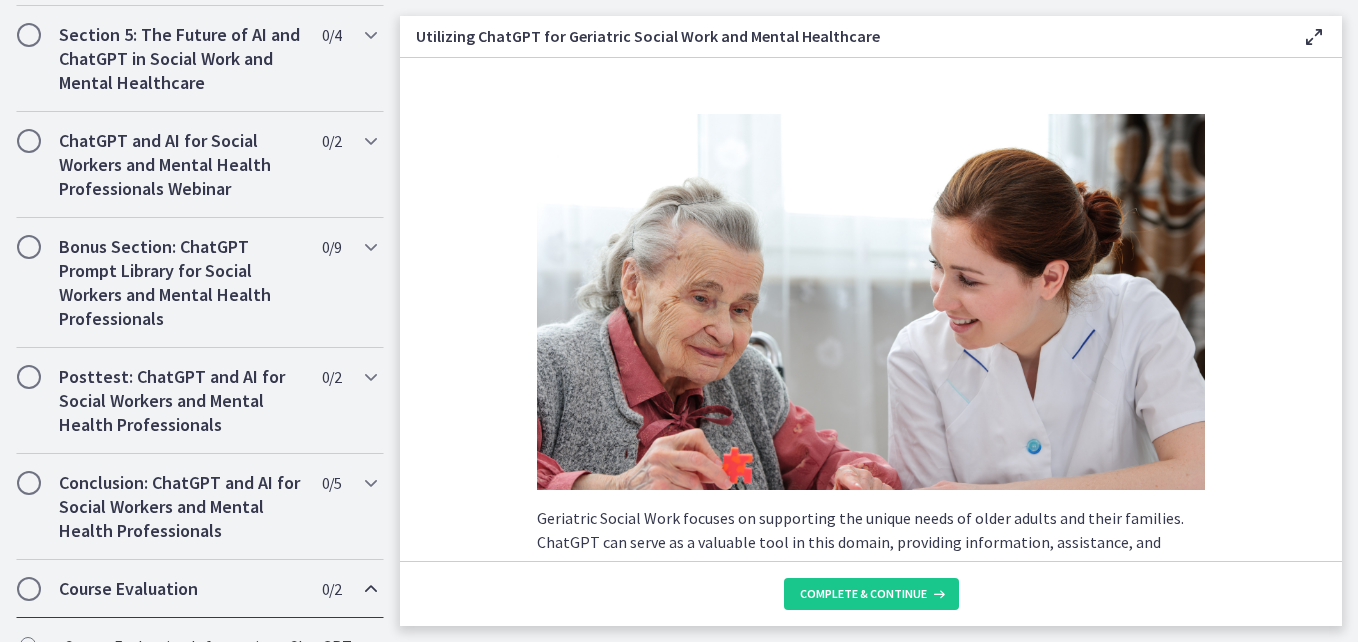 click at bounding box center (371, 589) 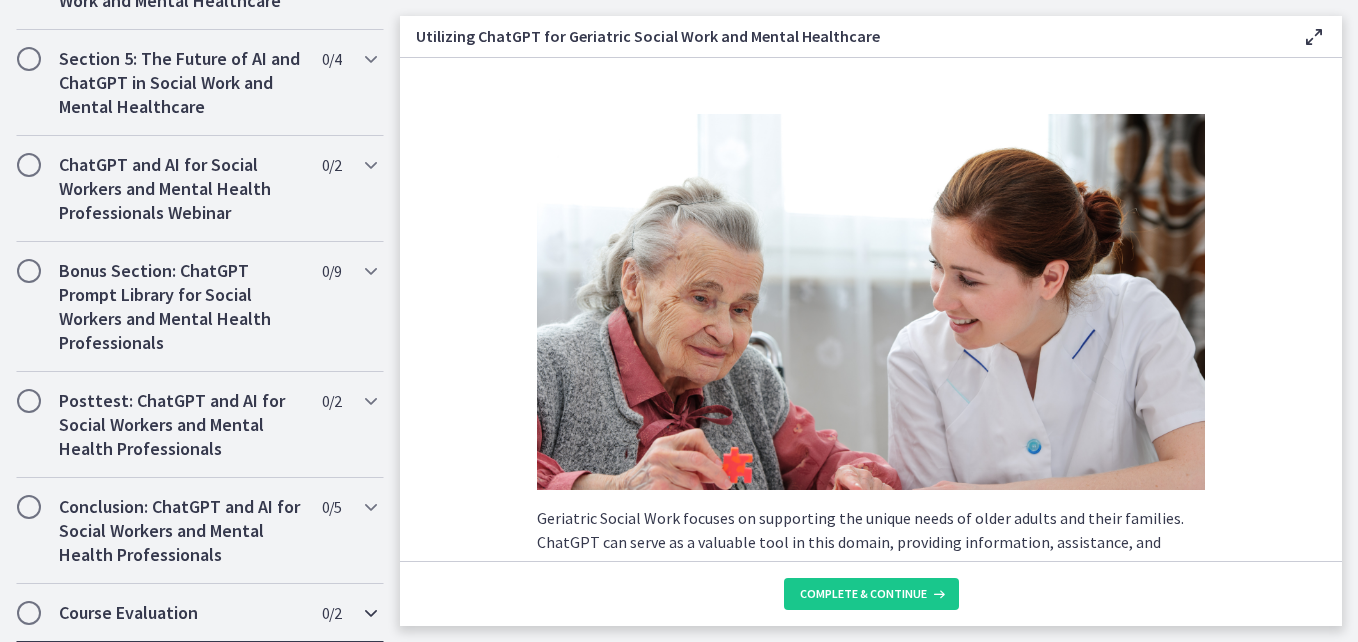 click on "Course Evaluation
0  /  2
Completed" at bounding box center (200, 613) 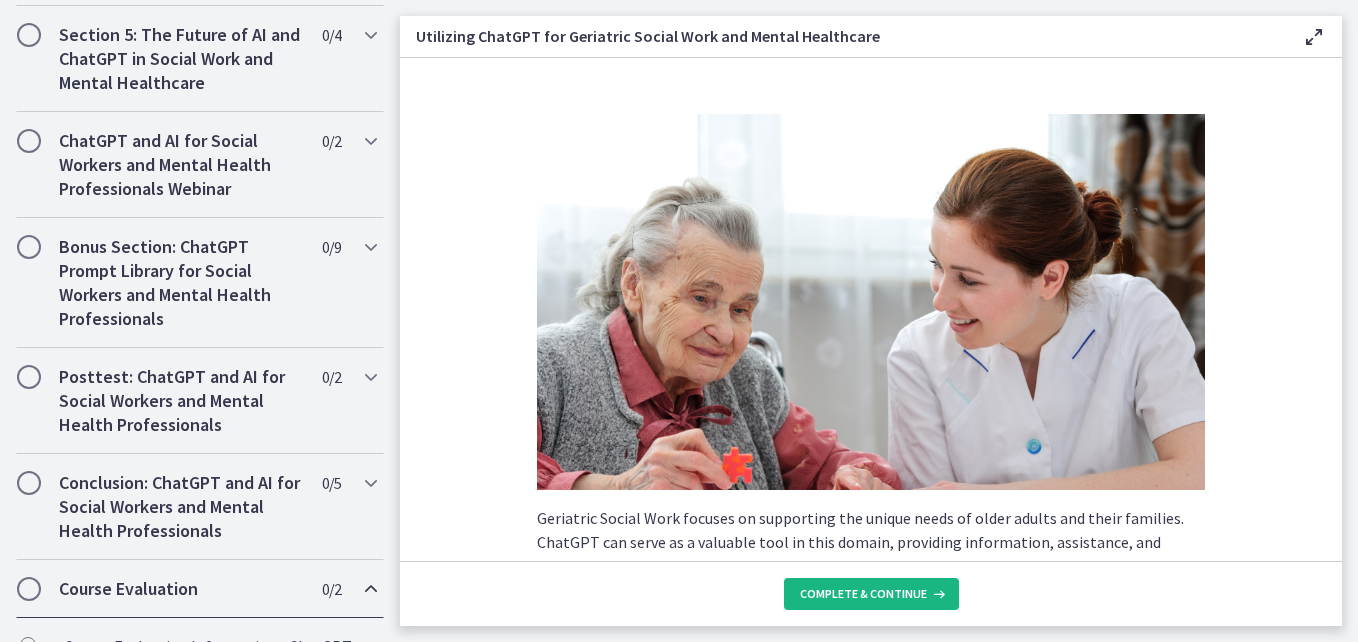 click on "Complete & continue" at bounding box center [863, 594] 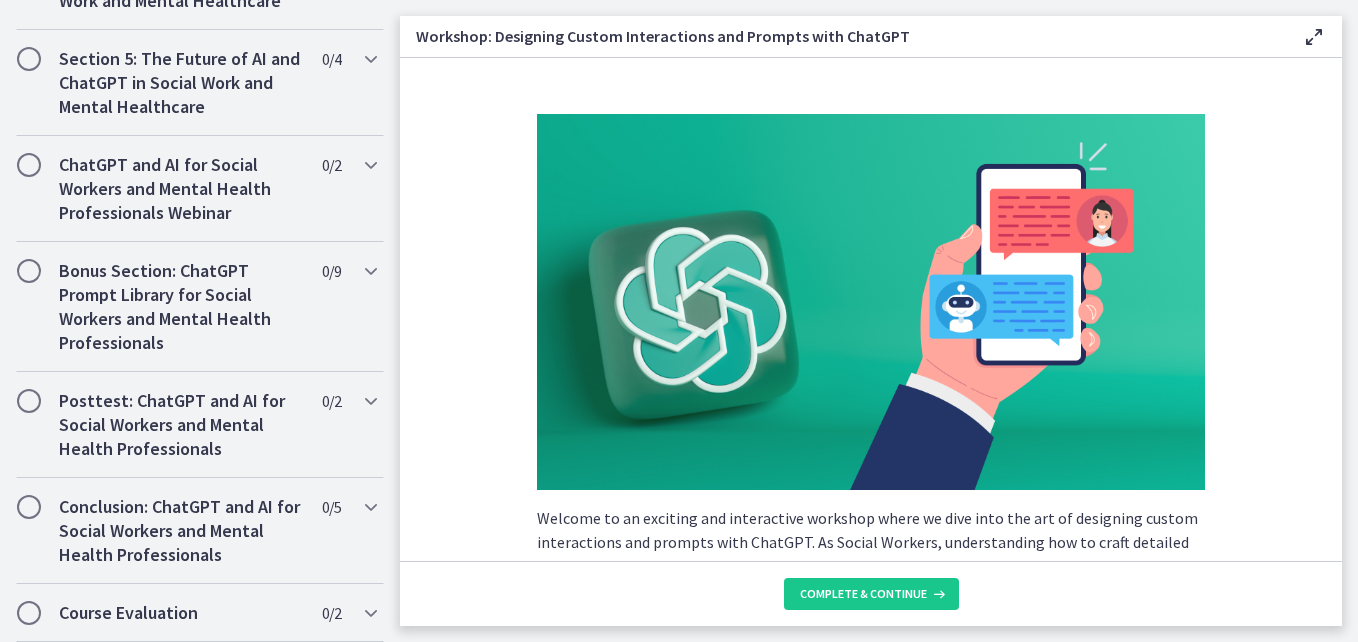 scroll, scrollTop: 1682, scrollLeft: 0, axis: vertical 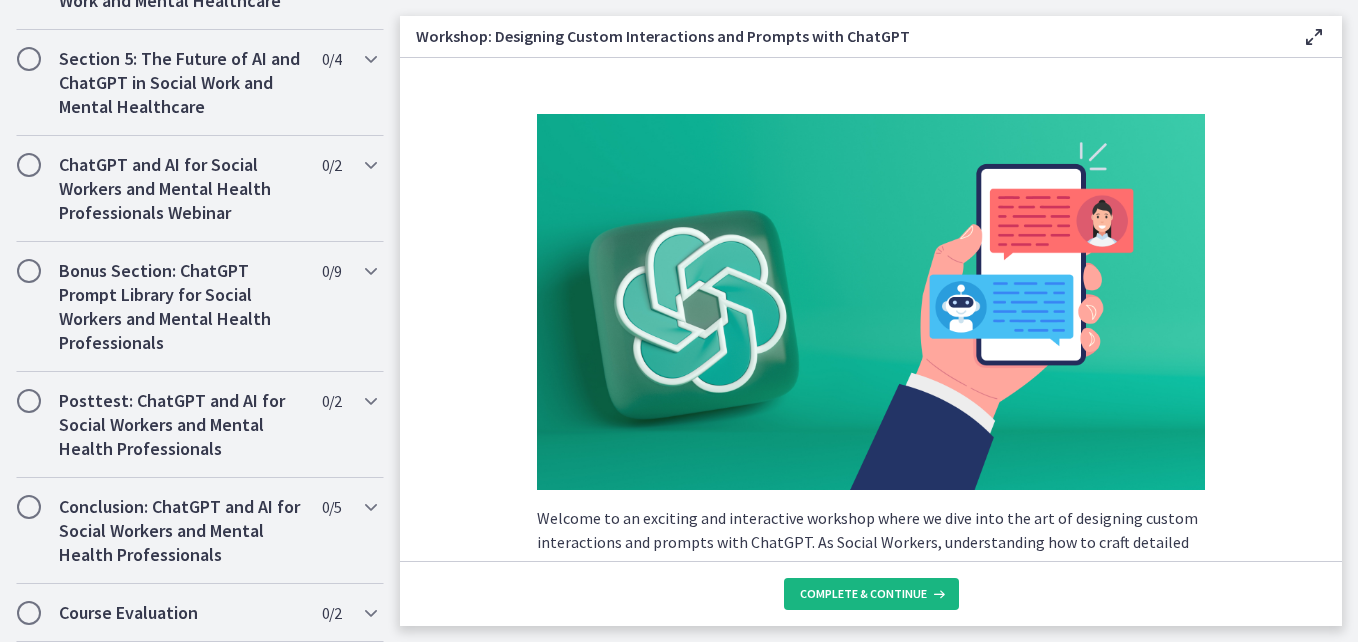 click on "Complete & continue" at bounding box center [863, 594] 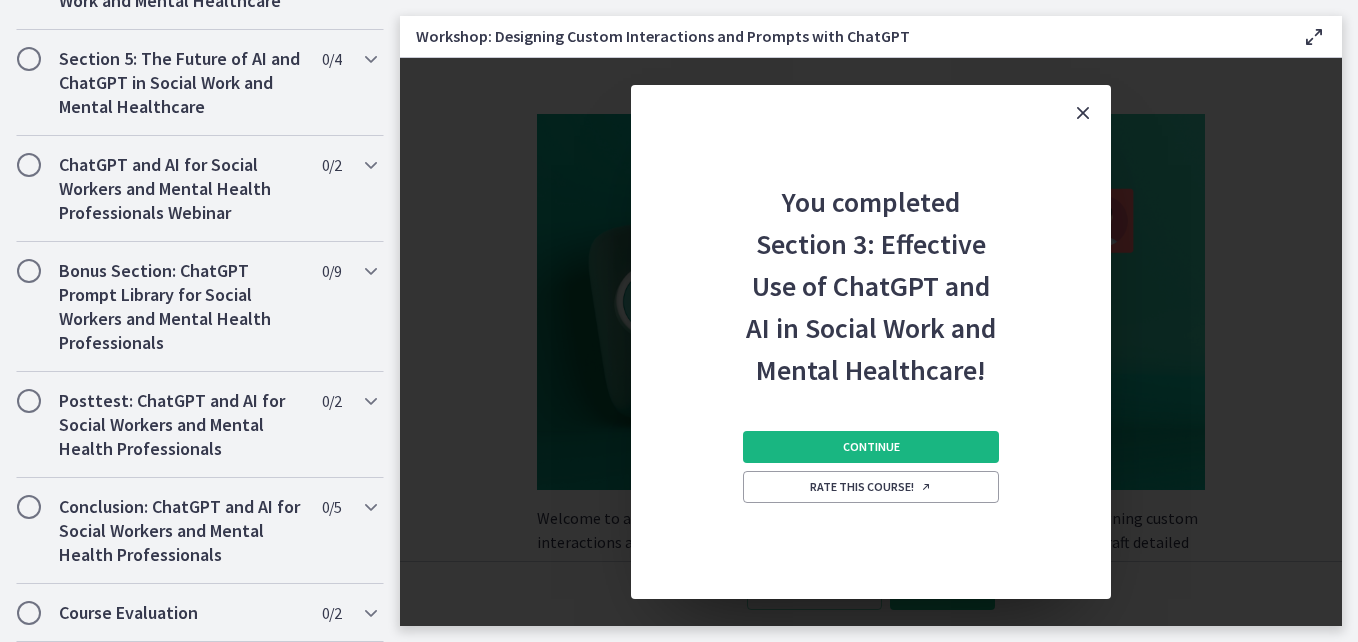 click on "Continue" at bounding box center (871, 447) 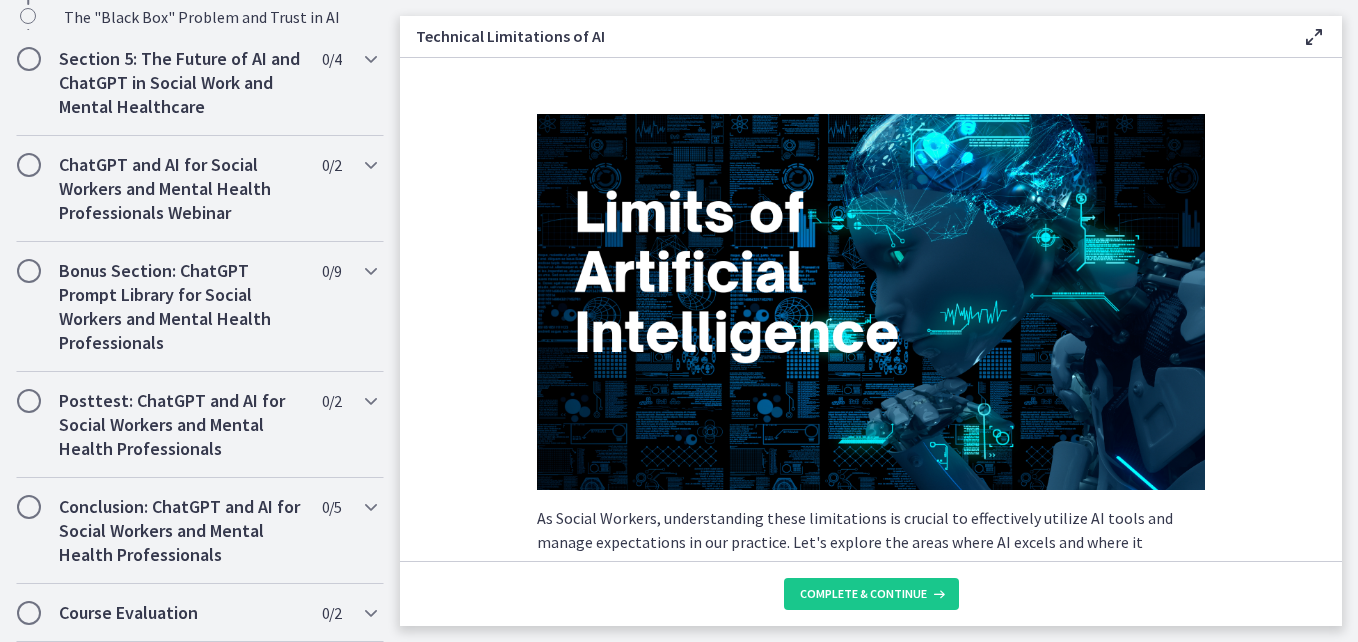 scroll, scrollTop: 898, scrollLeft: 0, axis: vertical 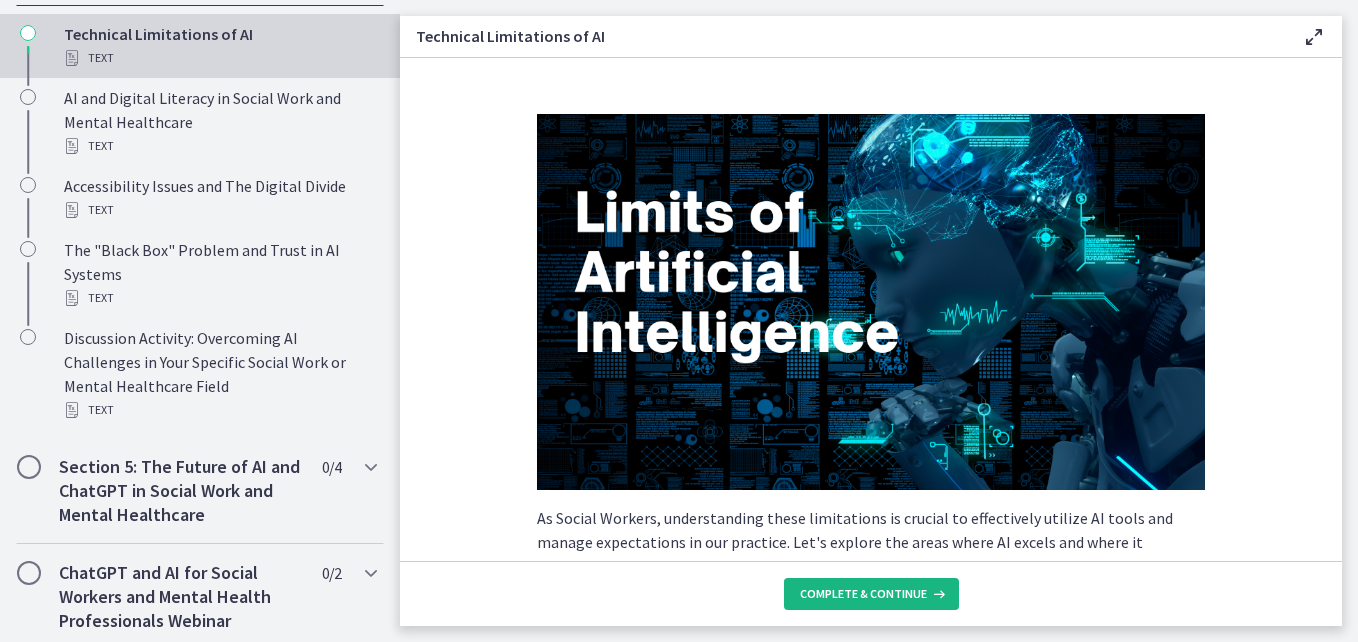 click on "Complete & continue" at bounding box center [863, 594] 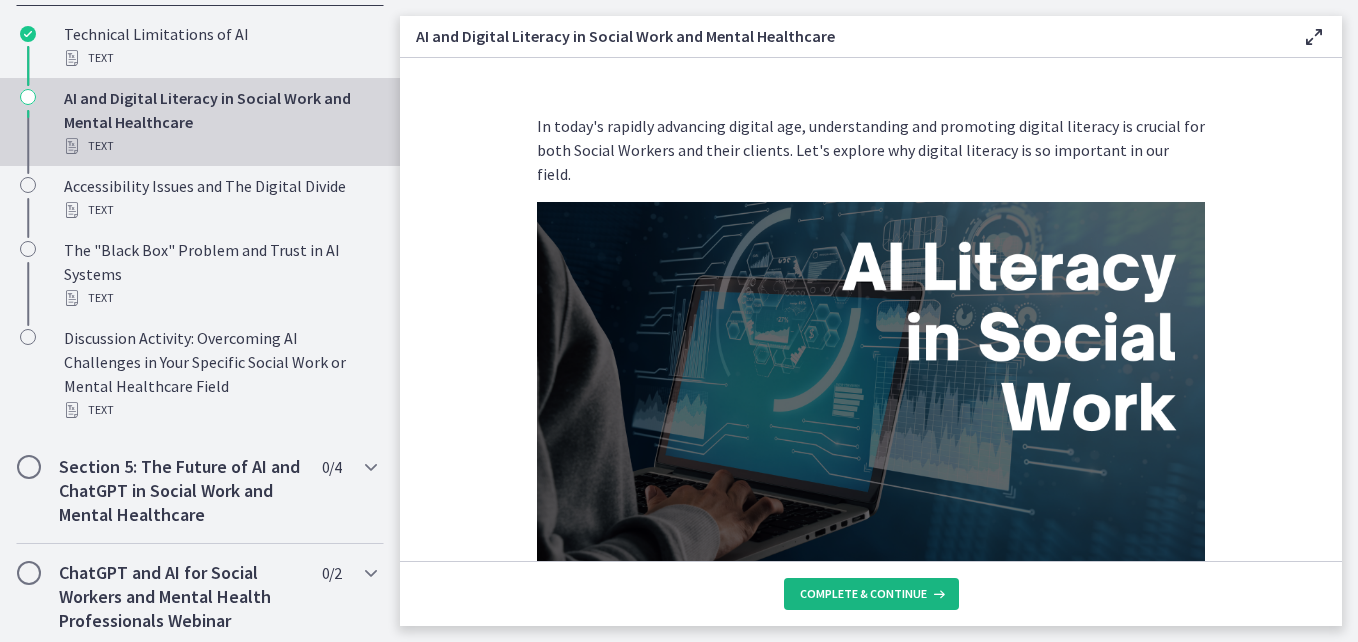 click on "Complete & continue" at bounding box center (863, 594) 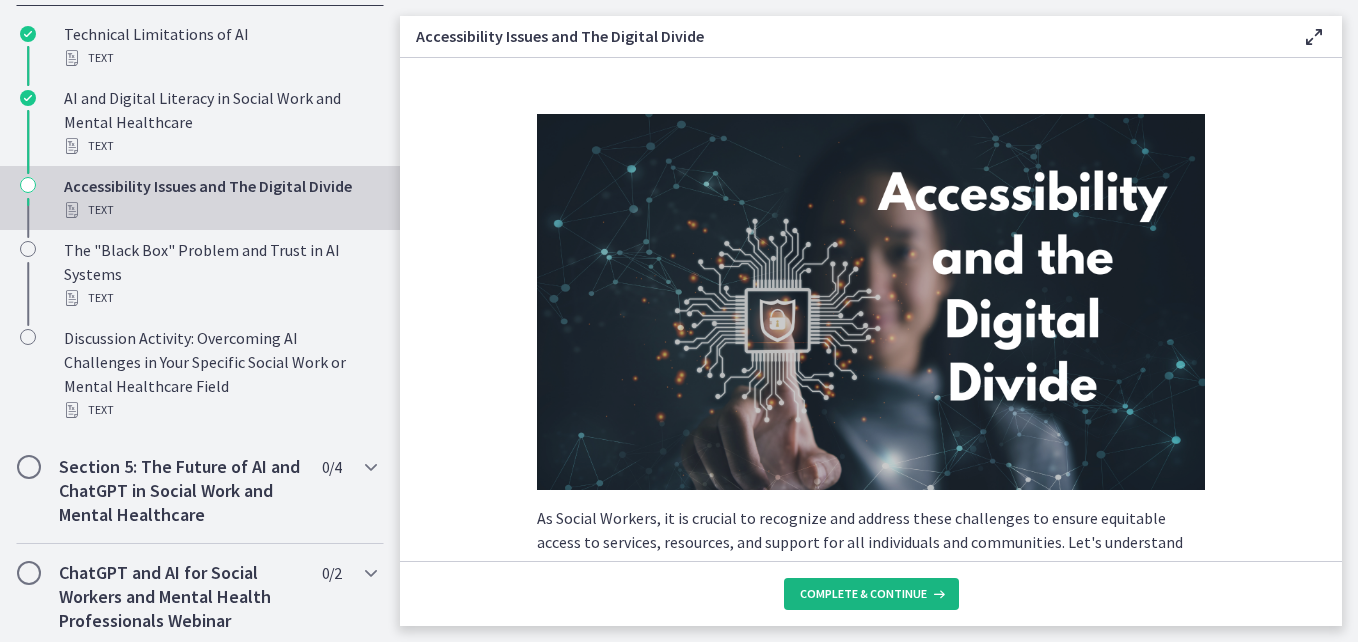 click on "Complete & continue" at bounding box center [863, 594] 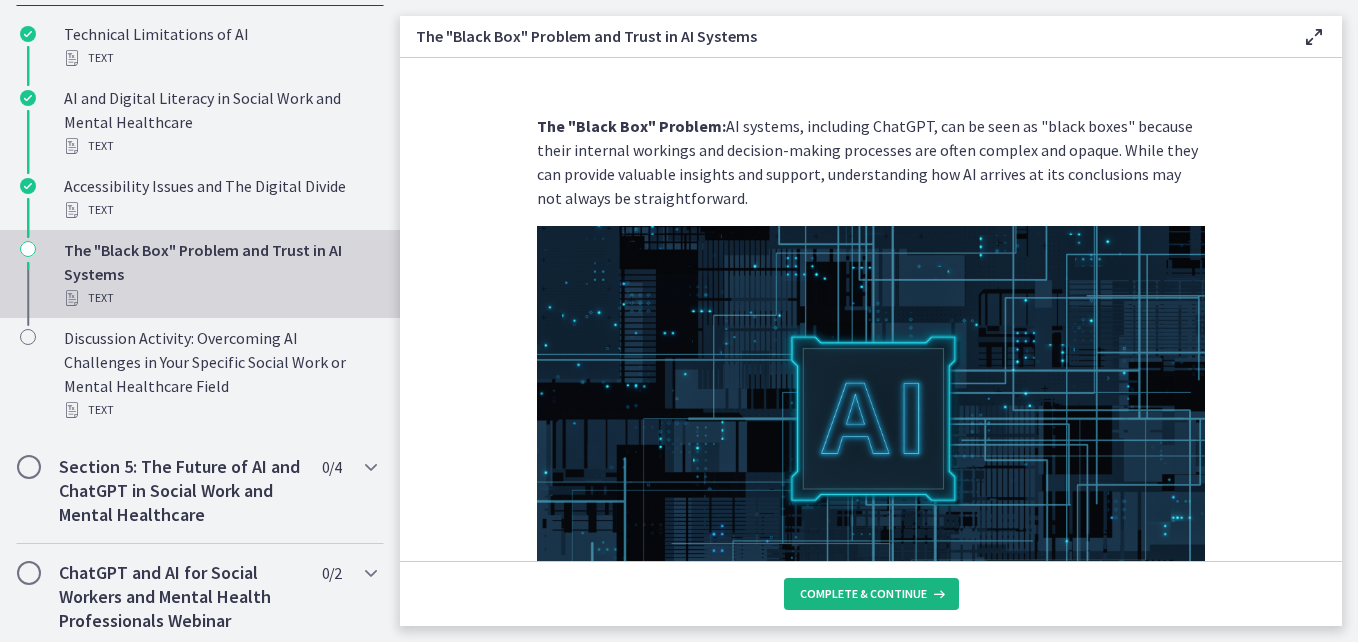 click on "Complete & continue" at bounding box center (863, 594) 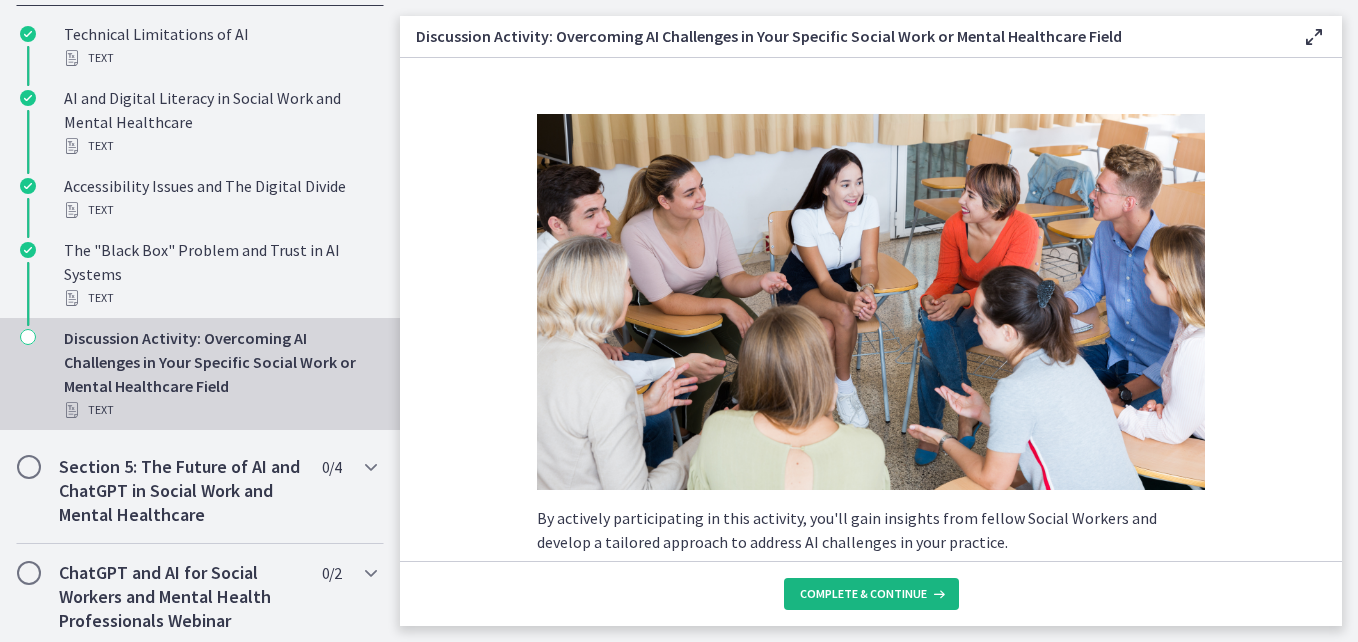 click on "Complete & continue" at bounding box center [863, 594] 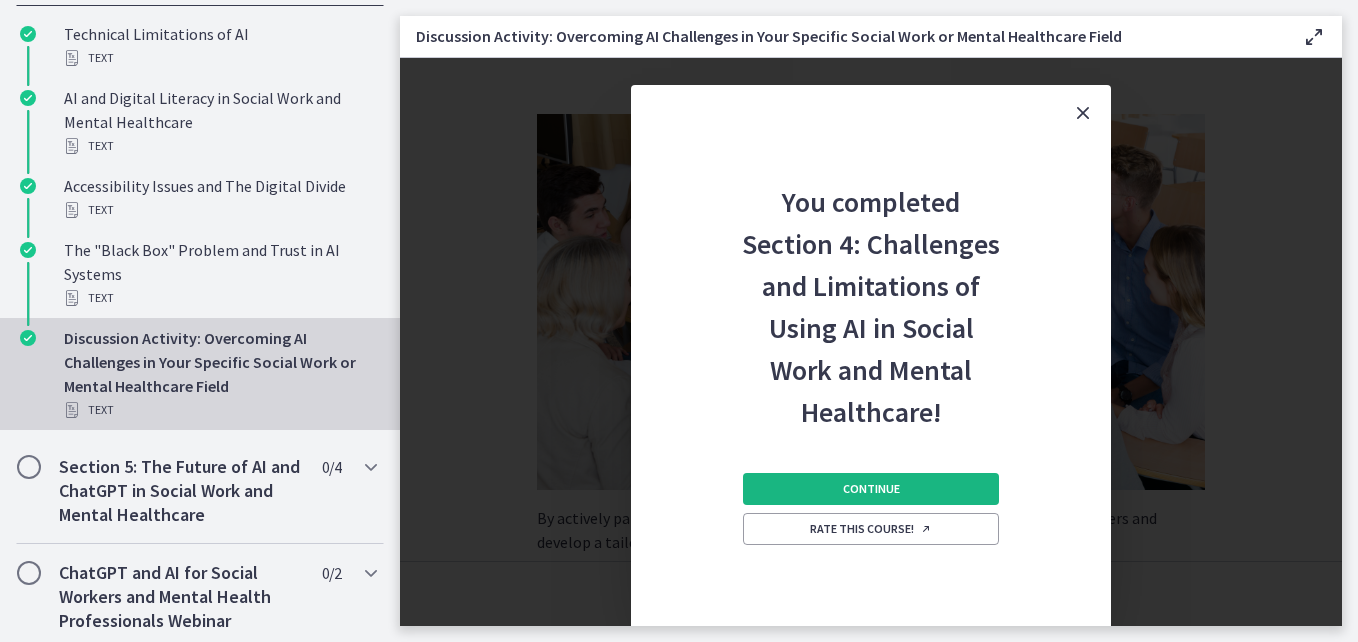 click on "Continue" at bounding box center (871, 489) 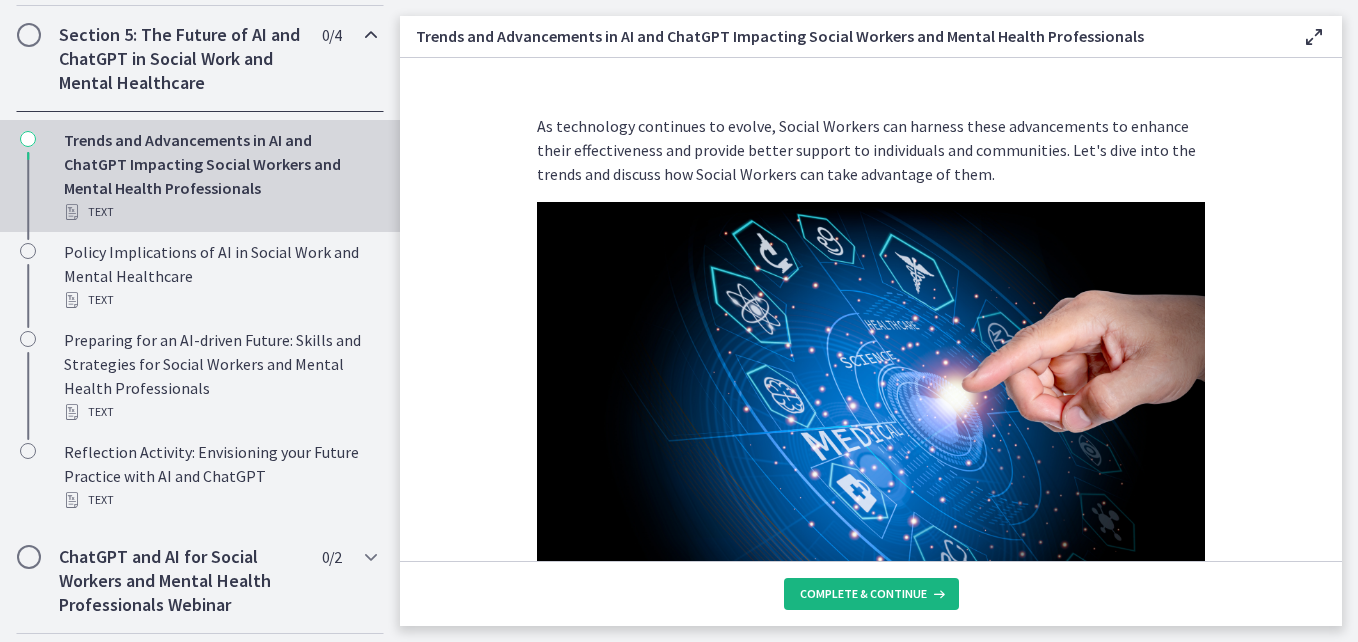 click on "Complete & continue" at bounding box center (863, 594) 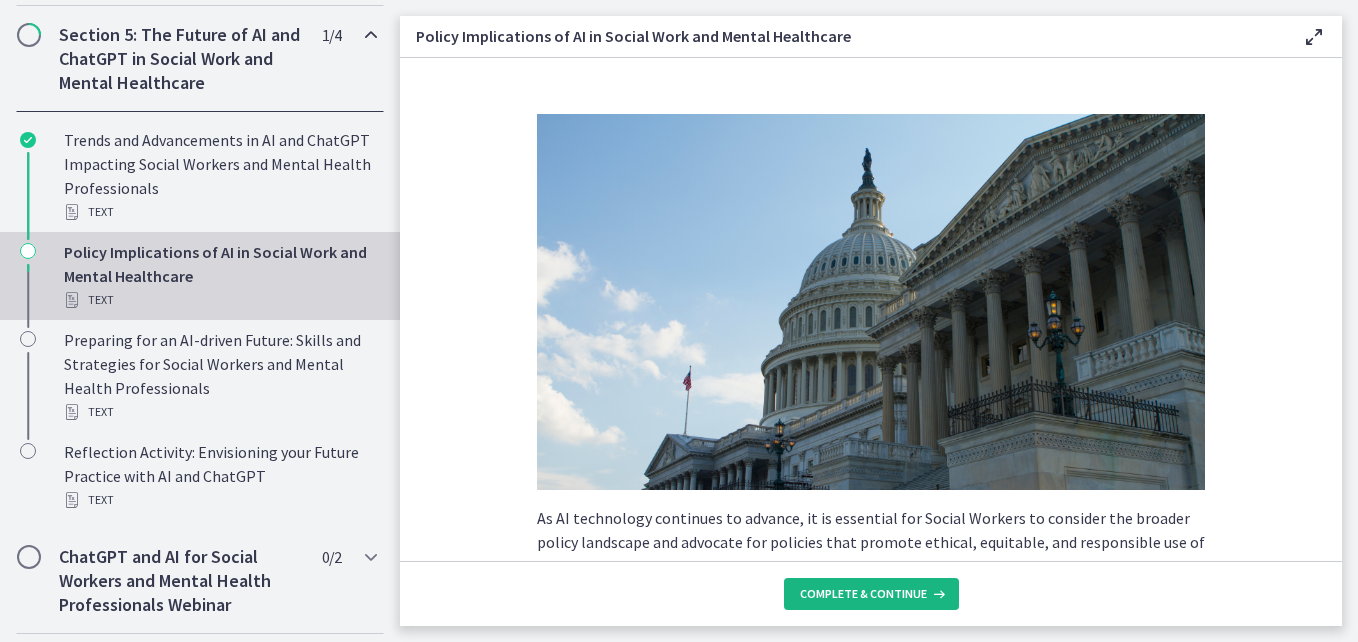 click on "Complete & continue" at bounding box center [863, 594] 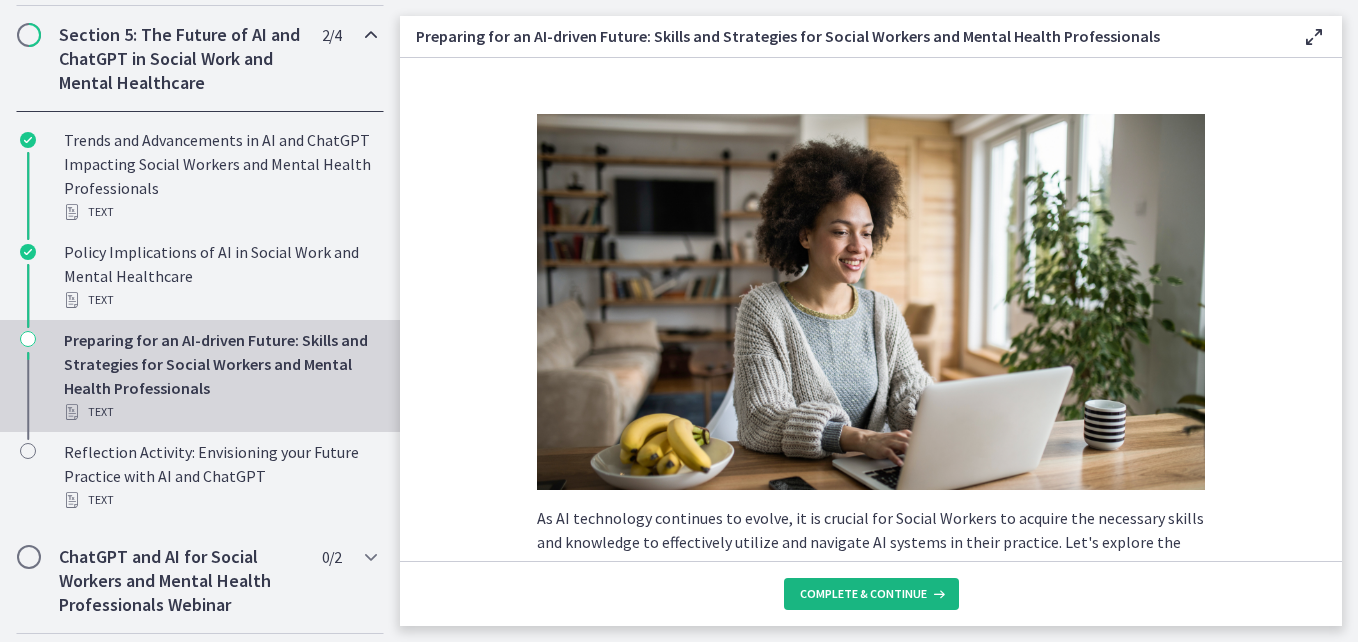click on "Complete & continue" at bounding box center (863, 594) 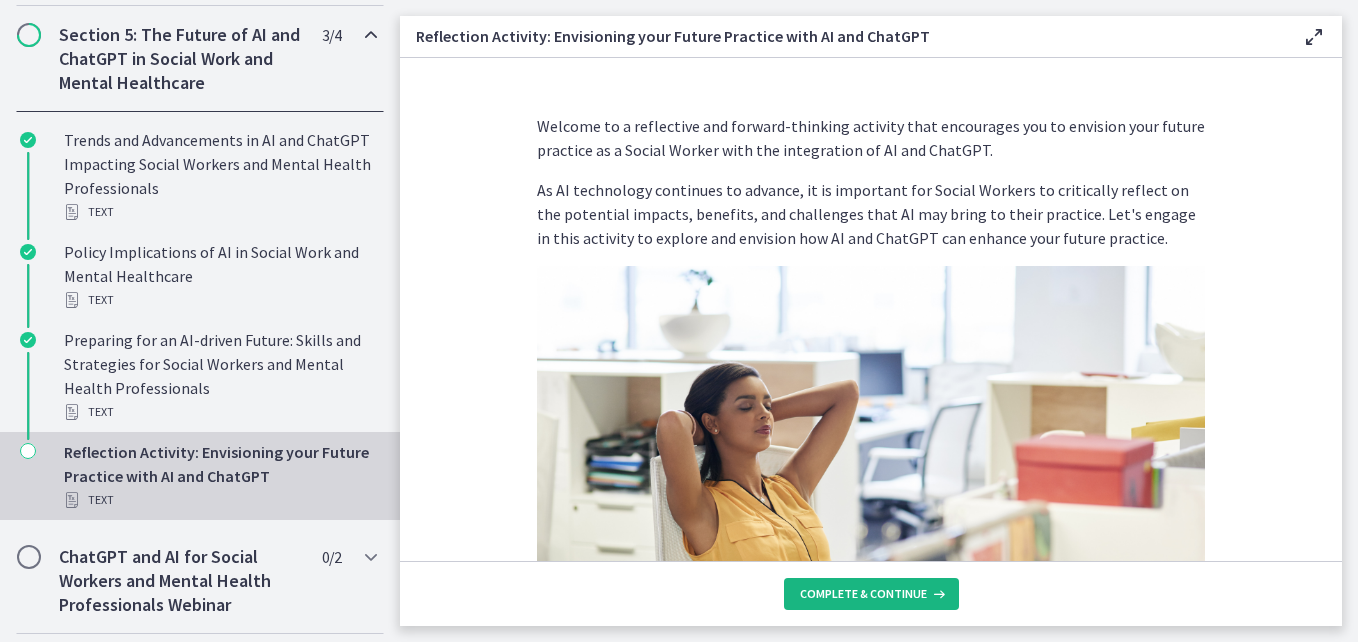 click on "Complete & continue" at bounding box center [863, 594] 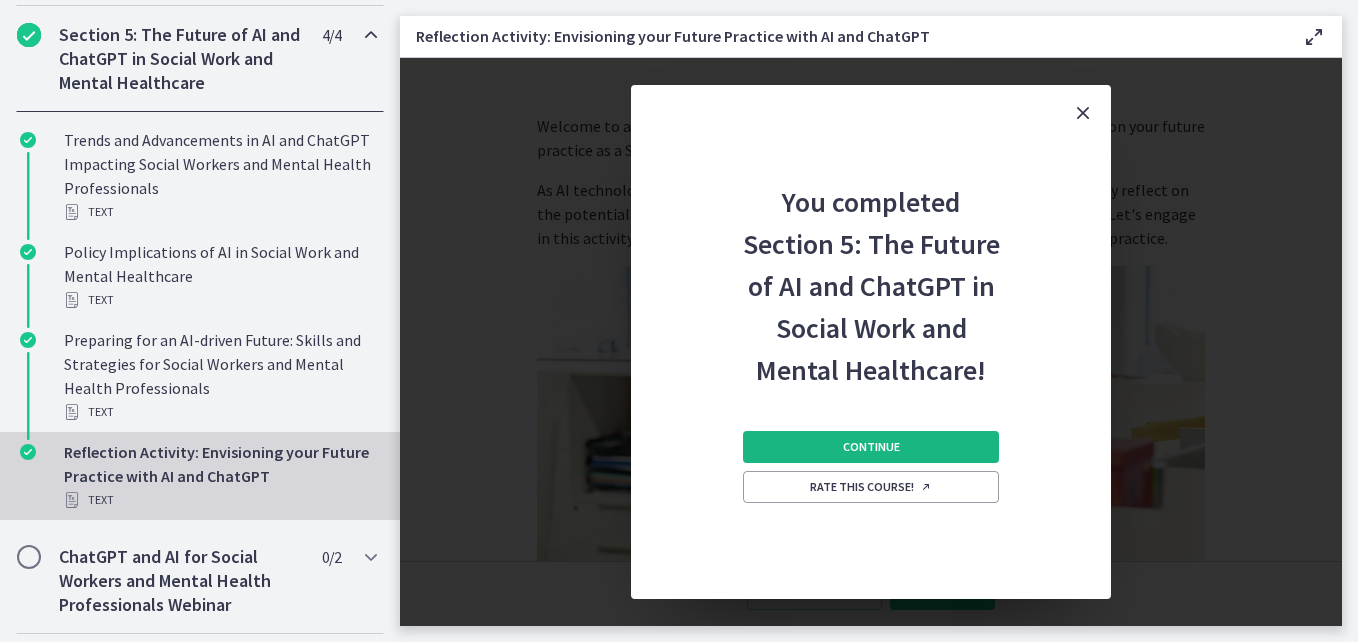 click on "Continue" at bounding box center (871, 447) 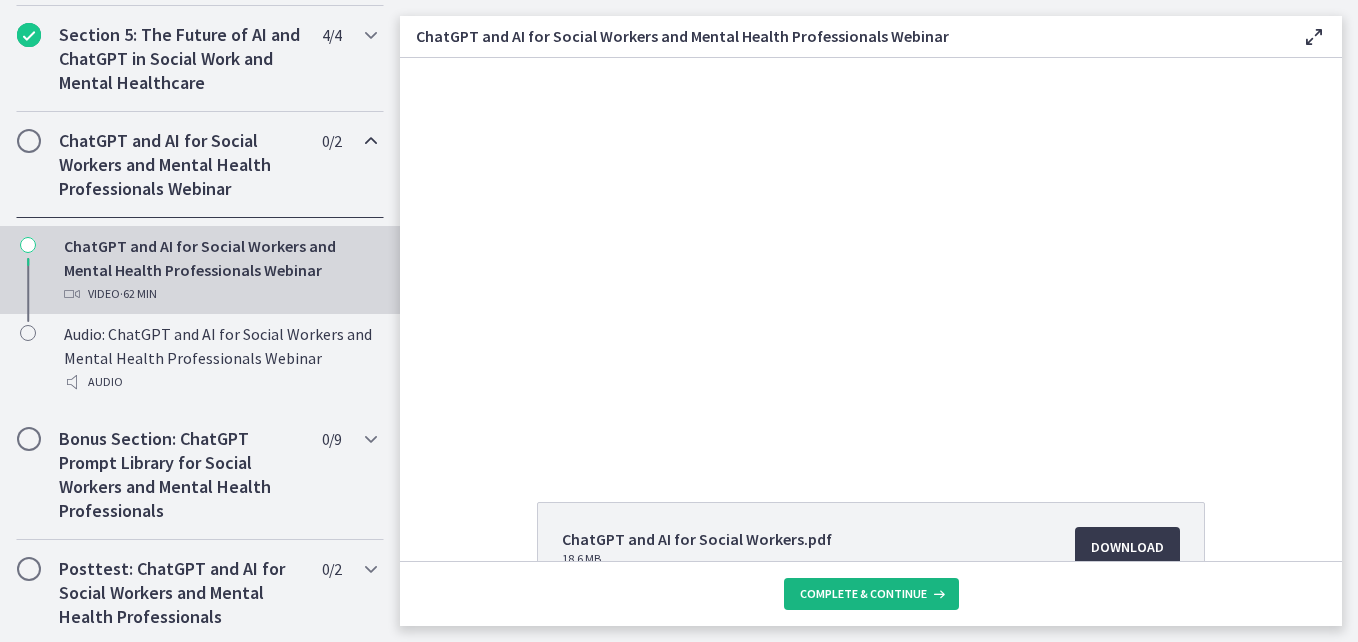 scroll, scrollTop: 0, scrollLeft: 0, axis: both 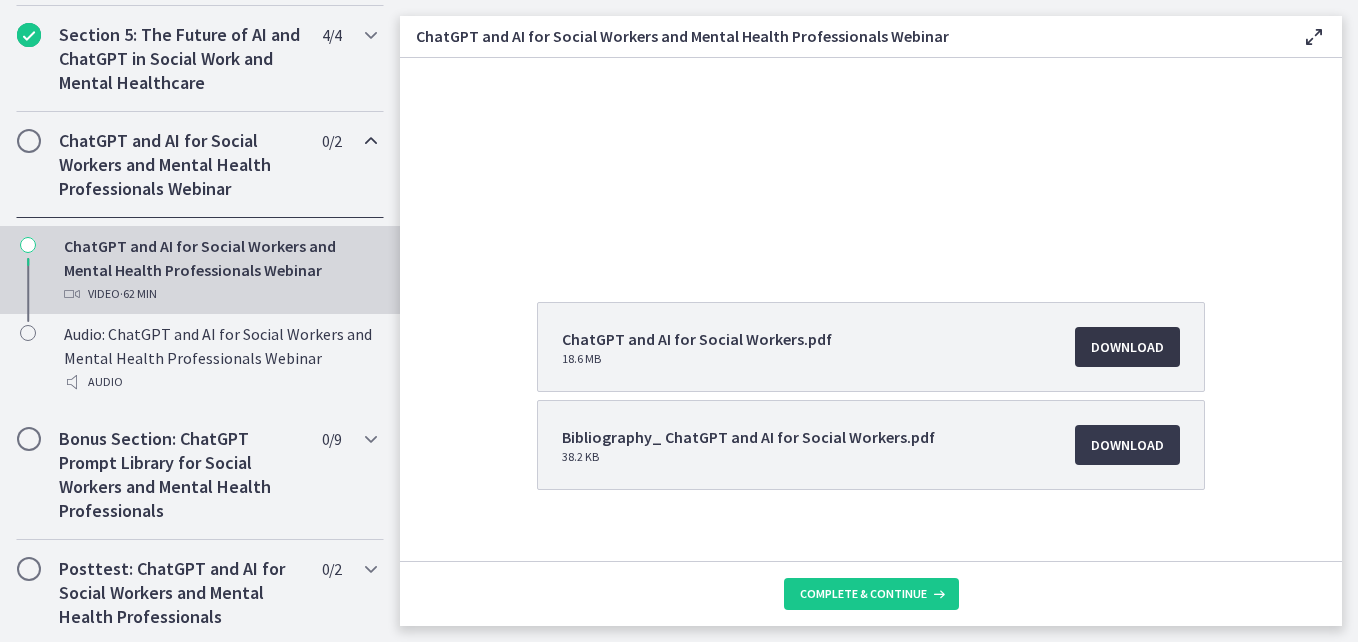 click on "Download
Opens in a new window" at bounding box center [1127, 347] 